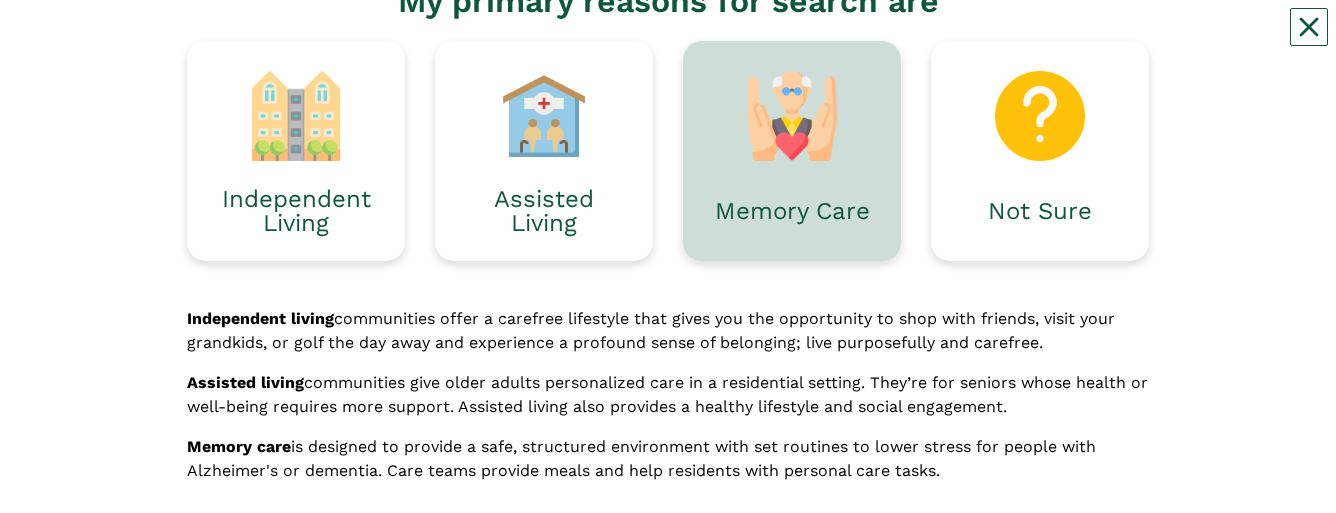 scroll, scrollTop: 100, scrollLeft: 0, axis: vertical 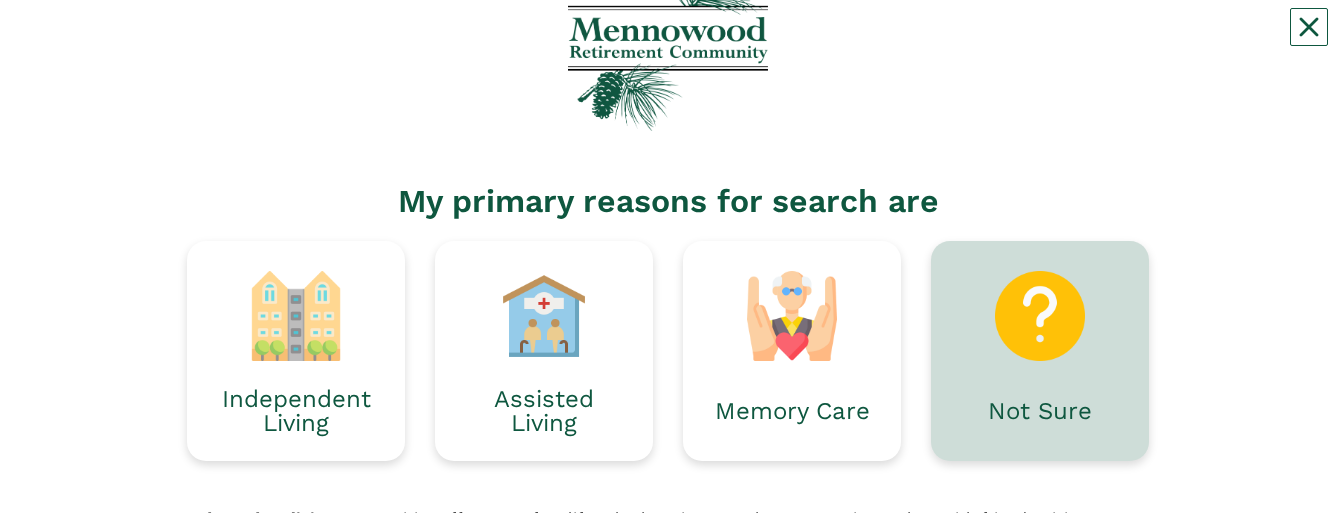 click at bounding box center (1040, 316) 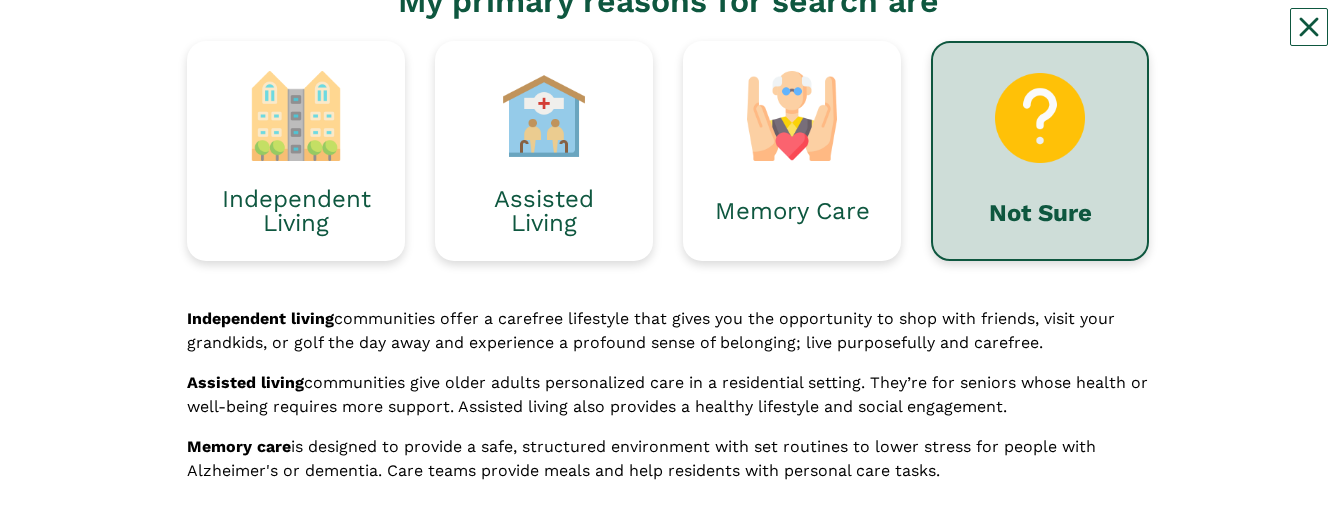 scroll, scrollTop: 400, scrollLeft: 0, axis: vertical 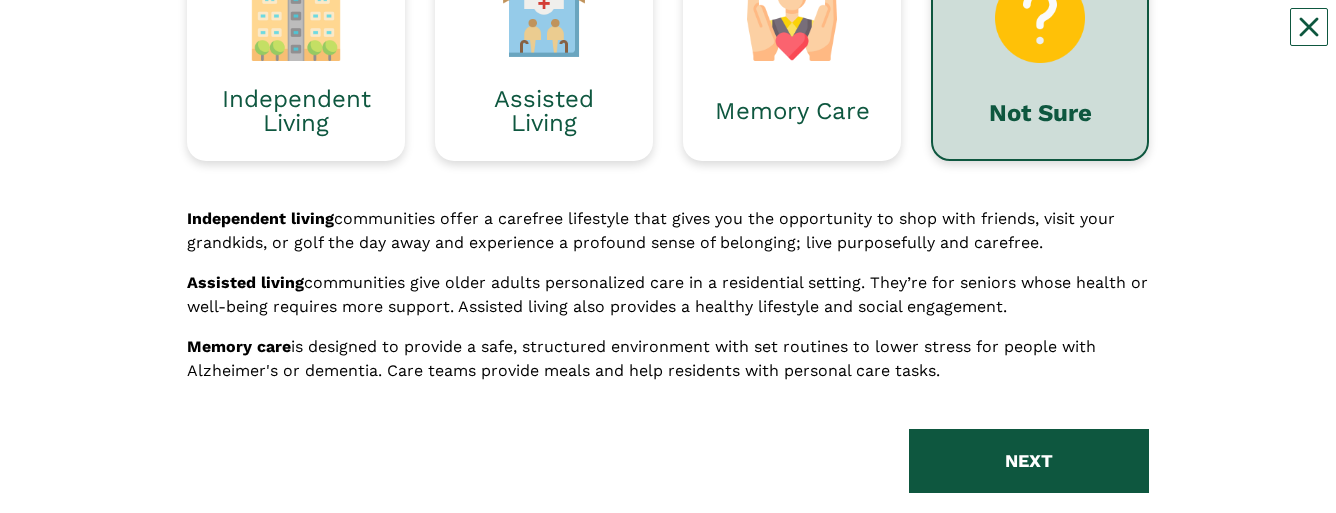 click on "Not Sure" at bounding box center [1040, 113] 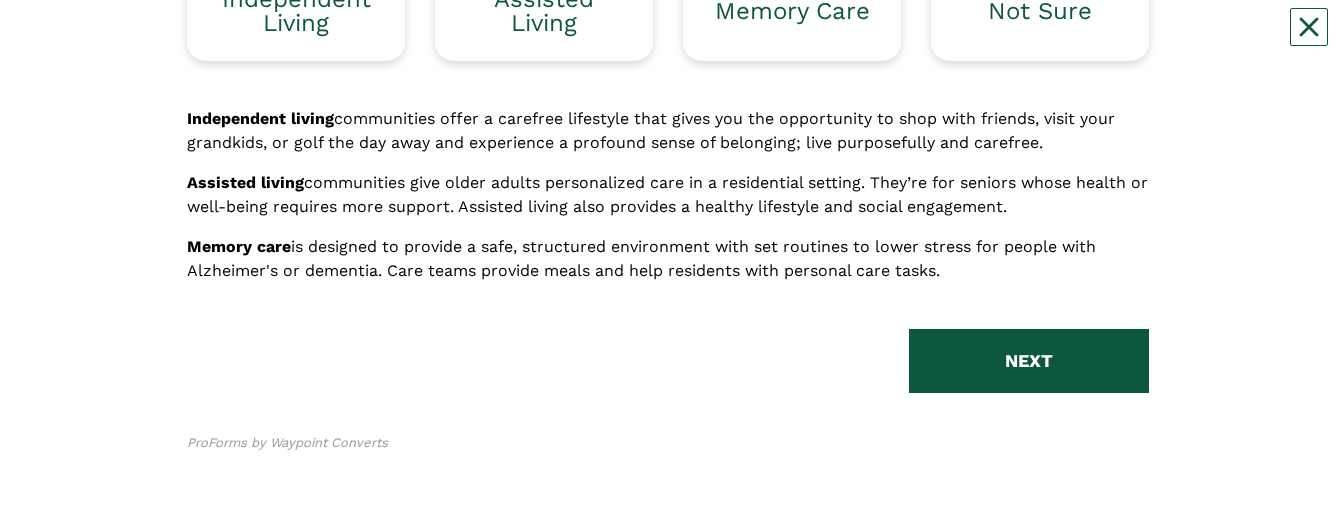 scroll, scrollTop: 507, scrollLeft: 0, axis: vertical 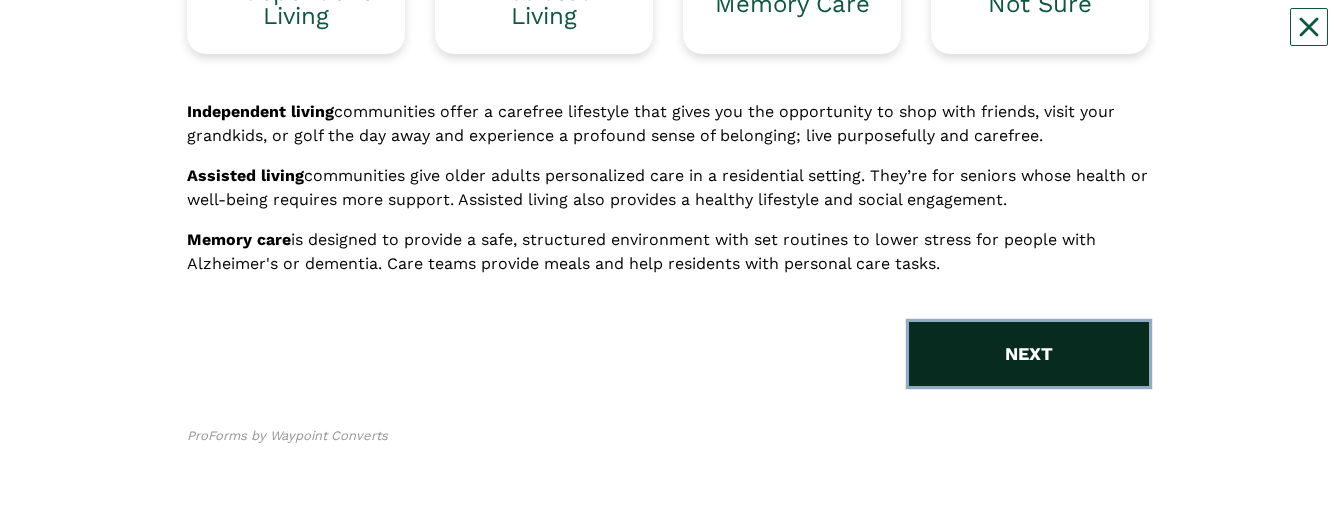 click on "NEXT" at bounding box center (1029, 354) 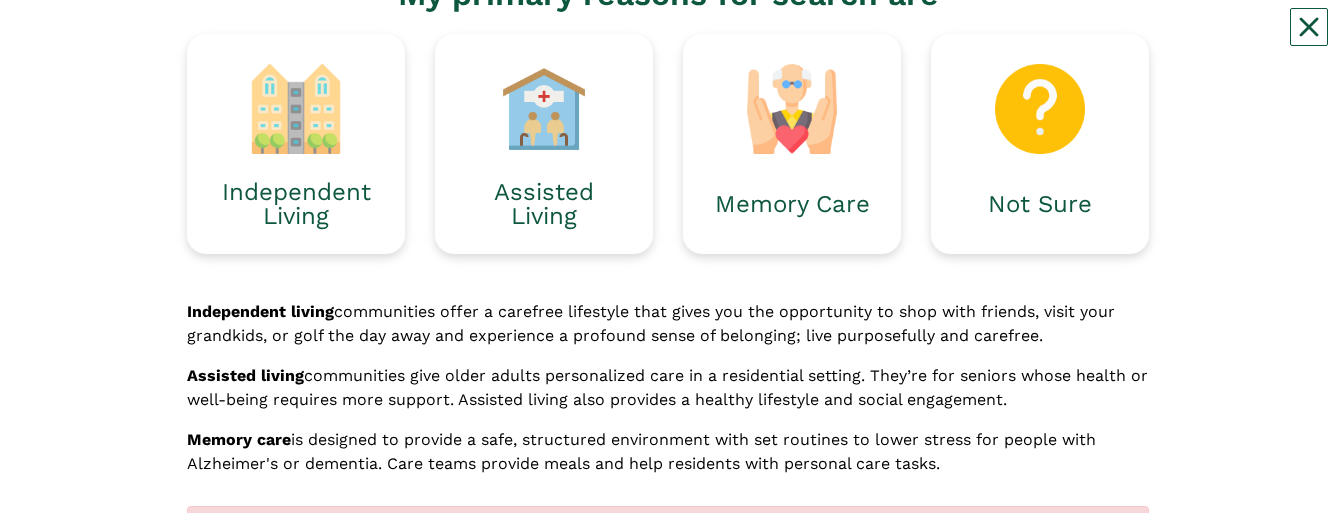 scroll, scrollTop: 207, scrollLeft: 0, axis: vertical 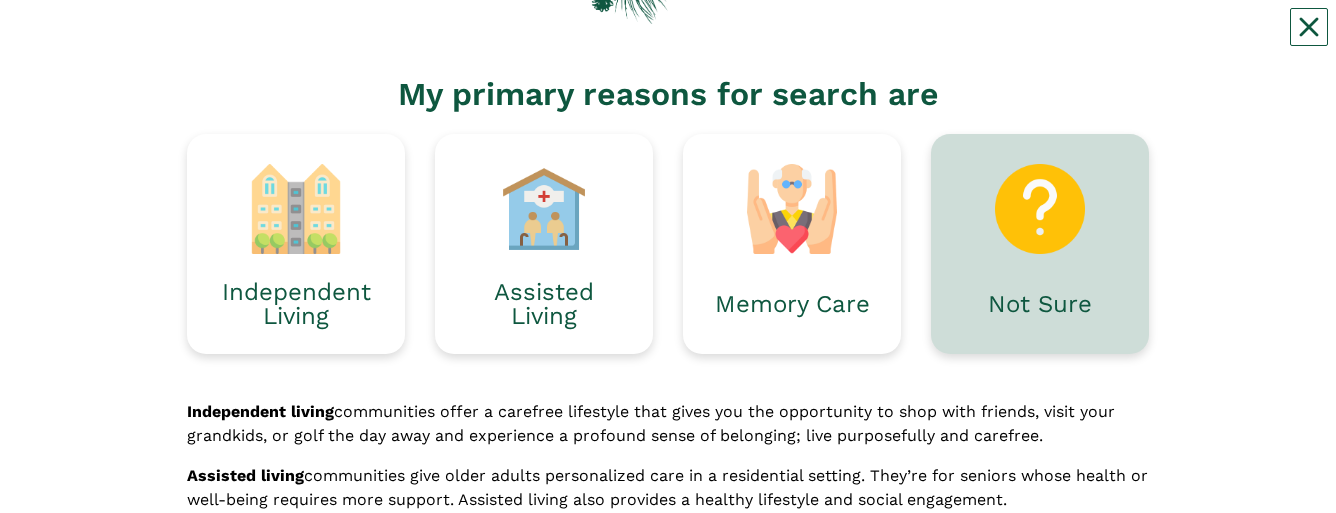 click at bounding box center [1040, 209] 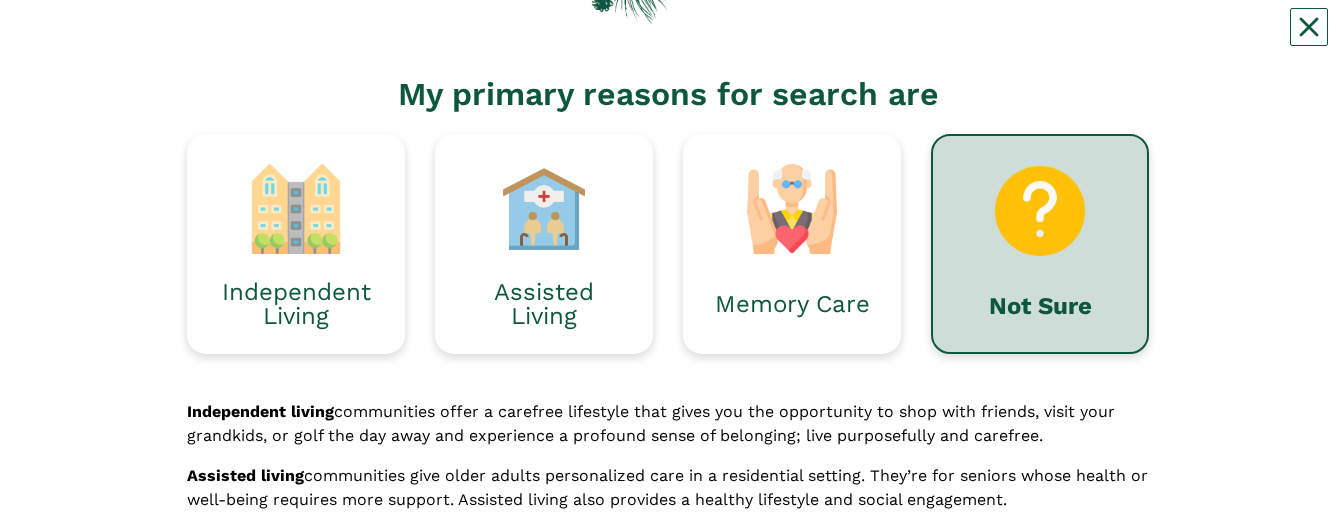 click at bounding box center (1040, 211) 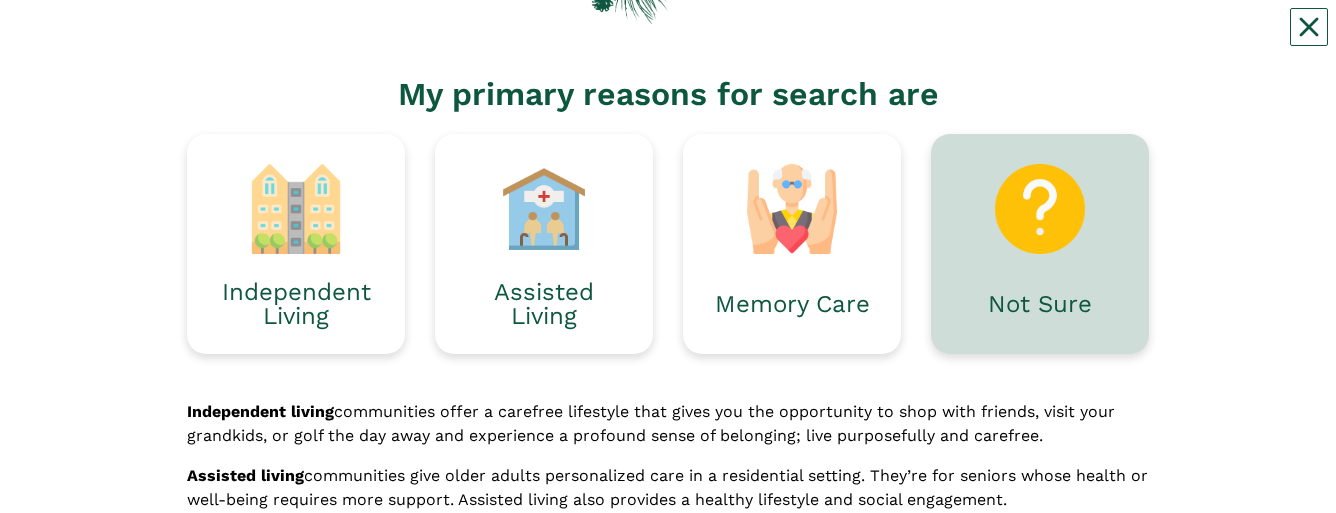 click at bounding box center [1040, 209] 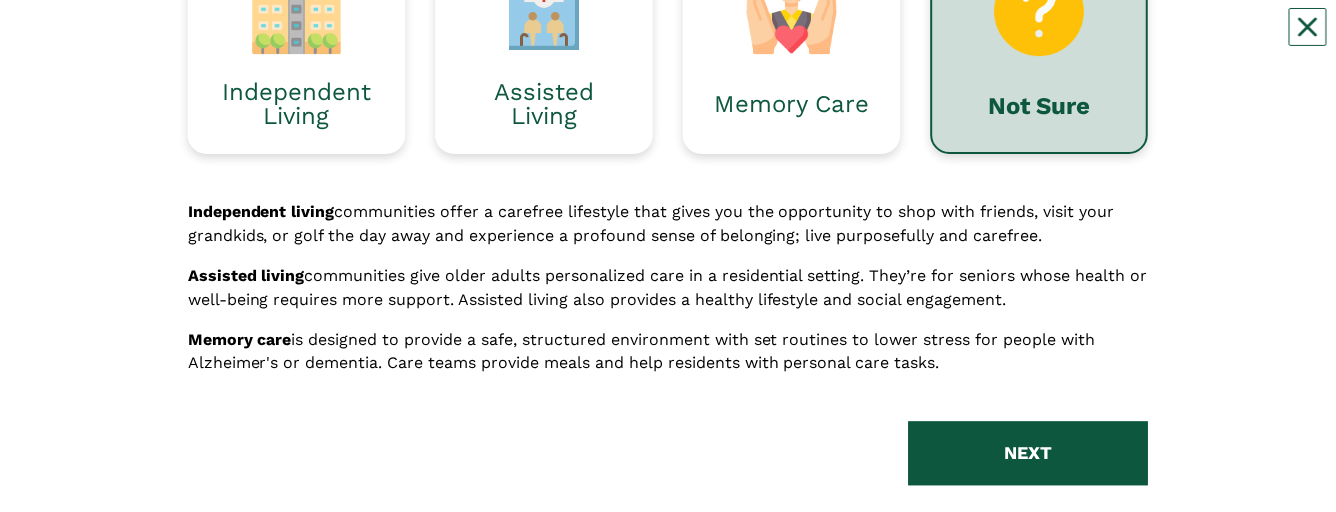 scroll, scrollTop: 507, scrollLeft: 0, axis: vertical 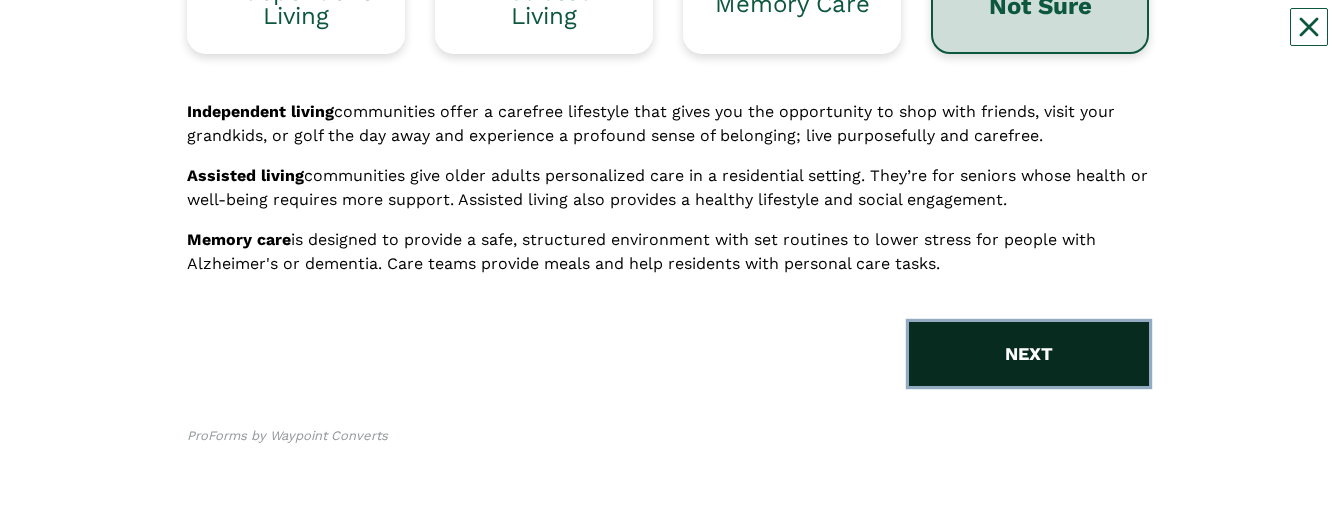 click on "NEXT" at bounding box center [1029, 354] 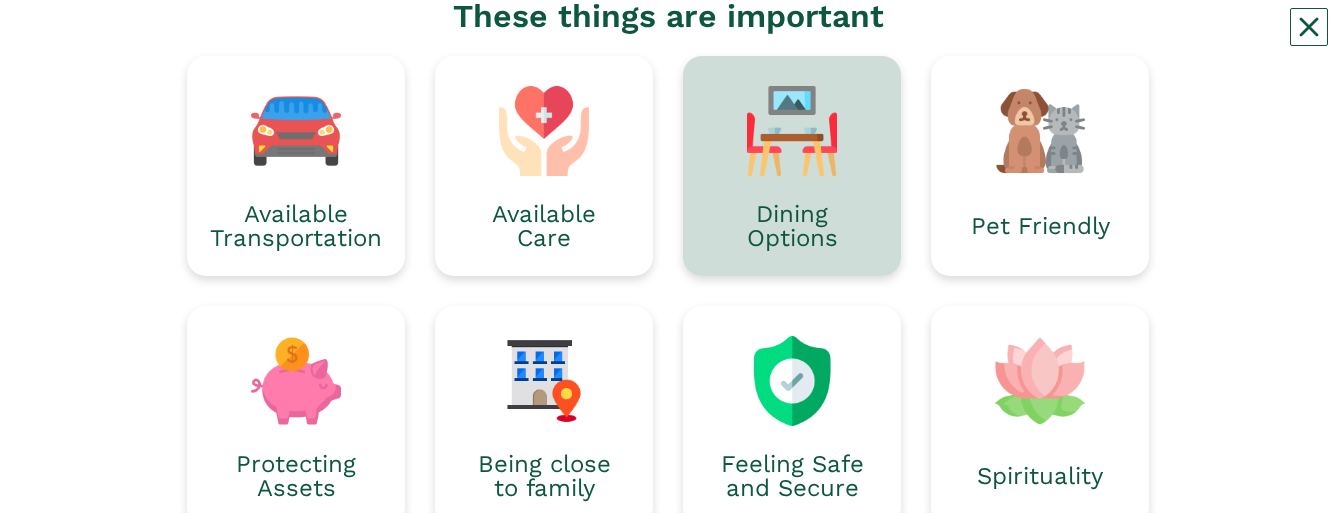 scroll, scrollTop: 185, scrollLeft: 0, axis: vertical 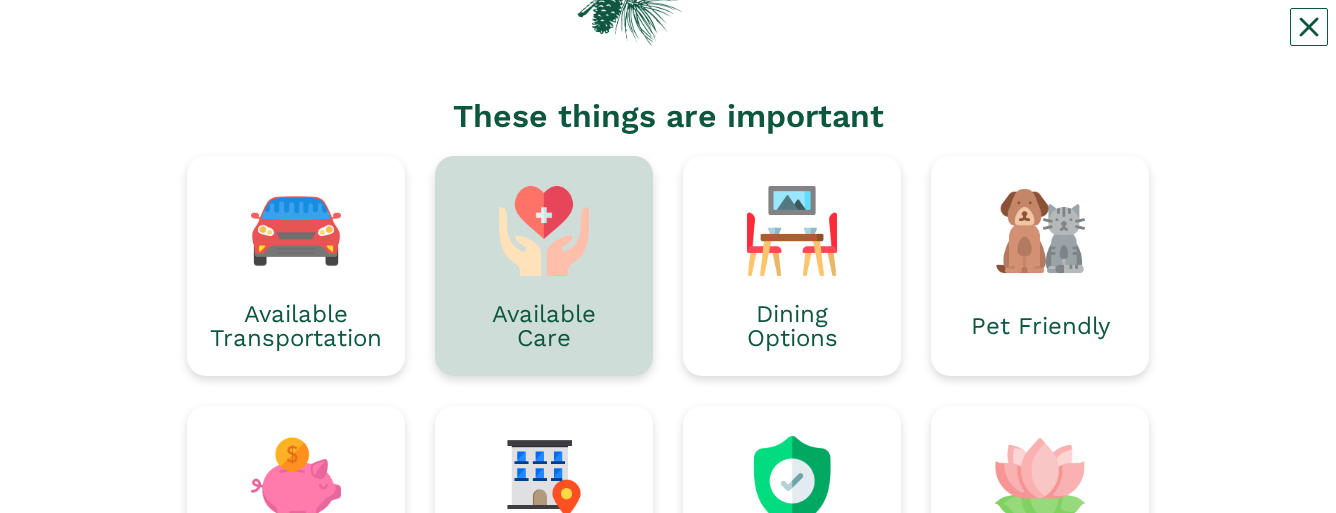 click at bounding box center [544, 231] 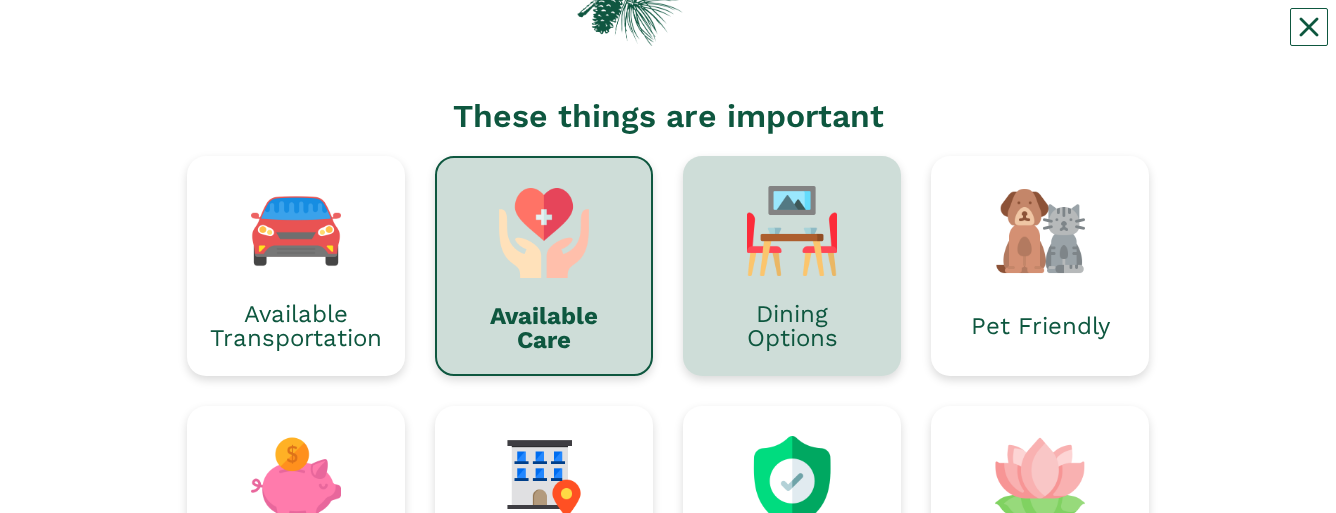 click at bounding box center [792, 231] 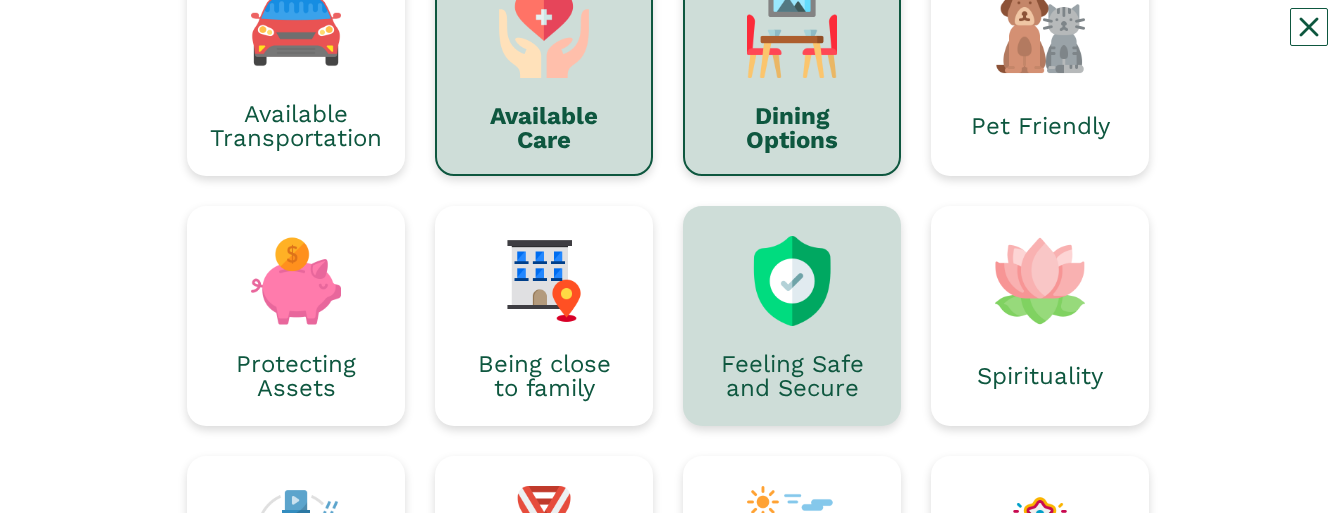 scroll, scrollTop: 485, scrollLeft: 0, axis: vertical 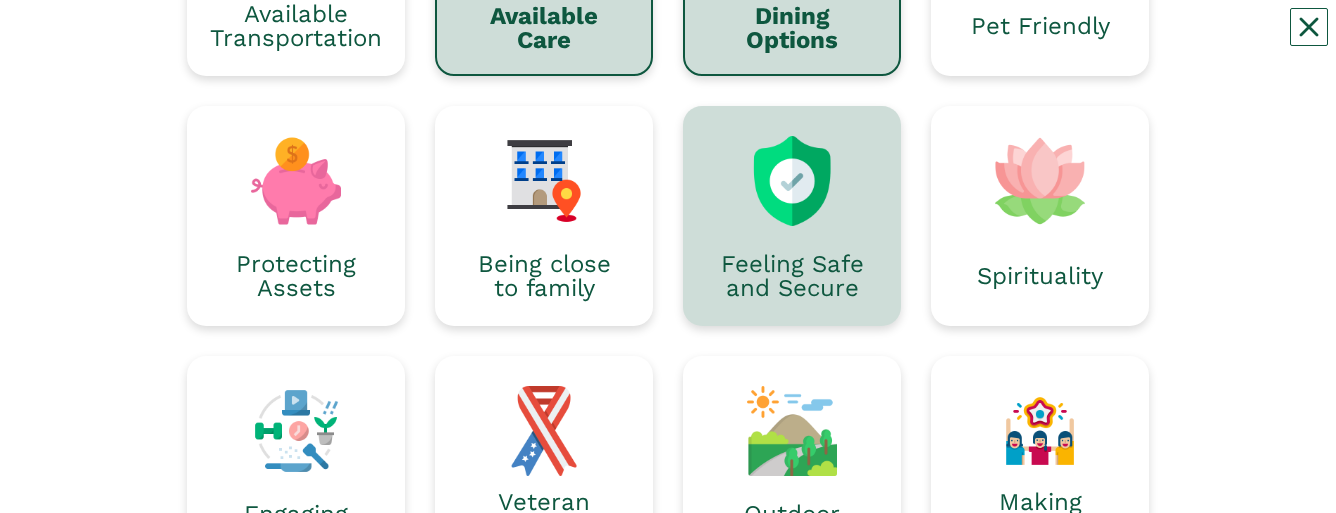 click at bounding box center [792, 181] 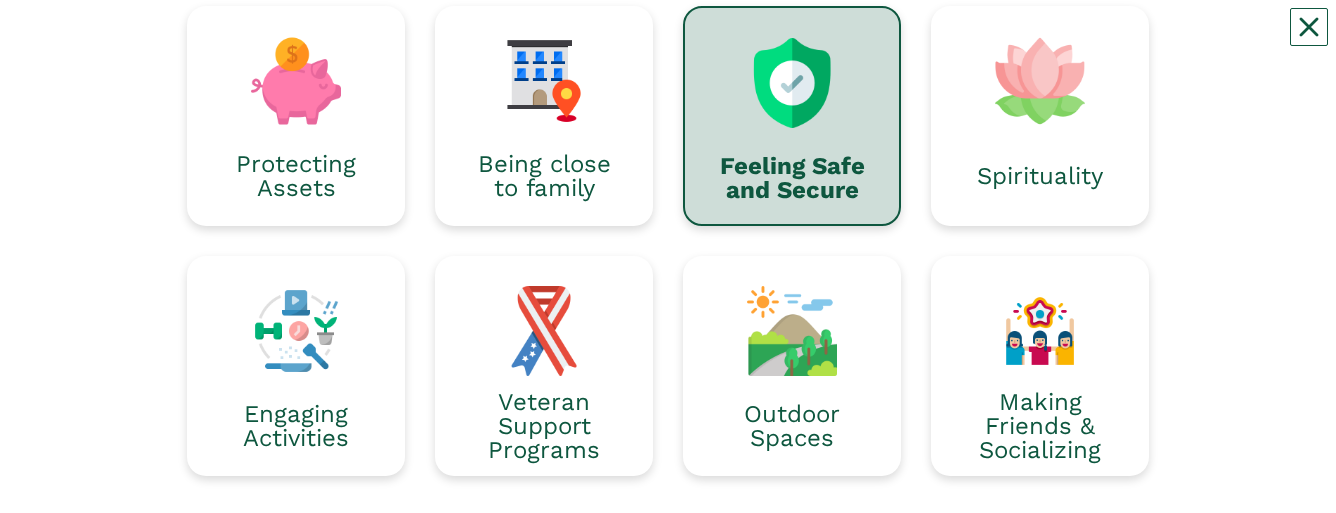 scroll, scrollTop: 685, scrollLeft: 0, axis: vertical 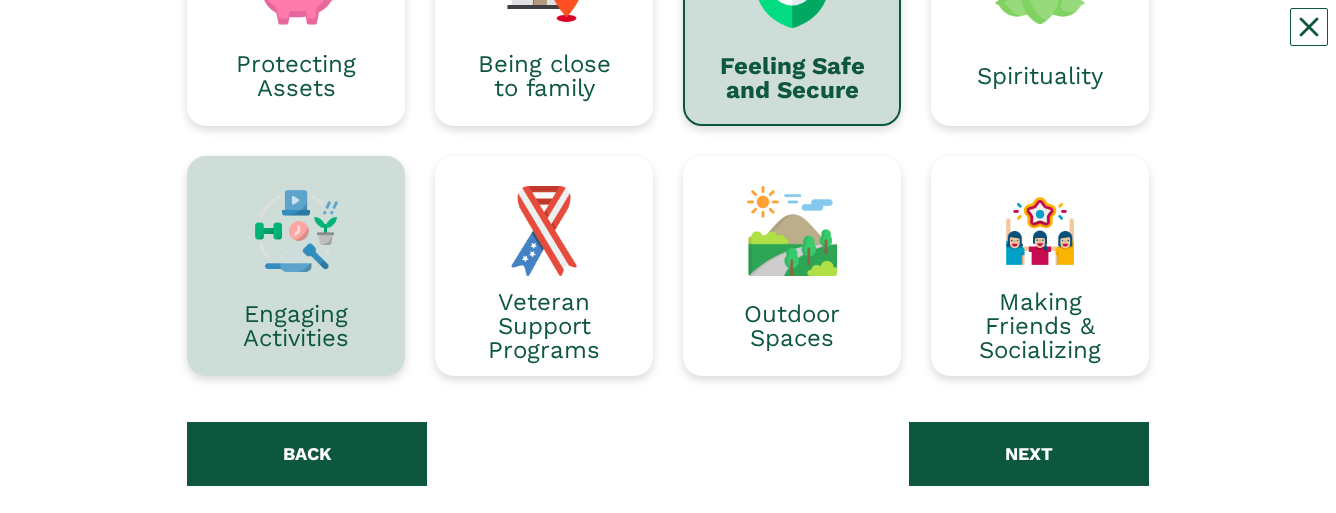 click at bounding box center (296, 231) 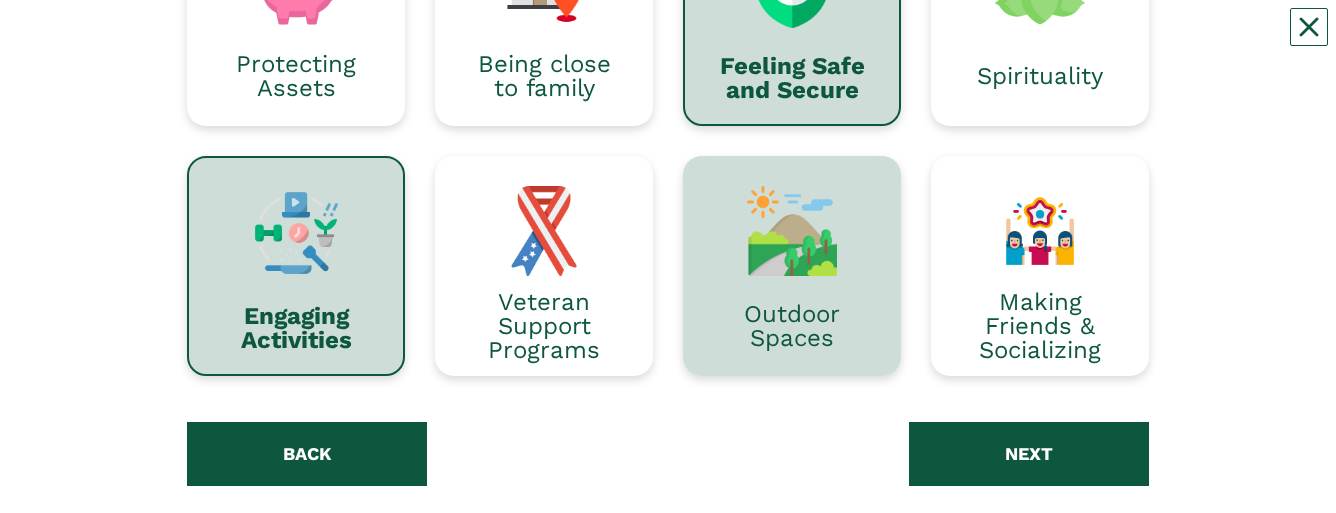 click at bounding box center (792, 231) 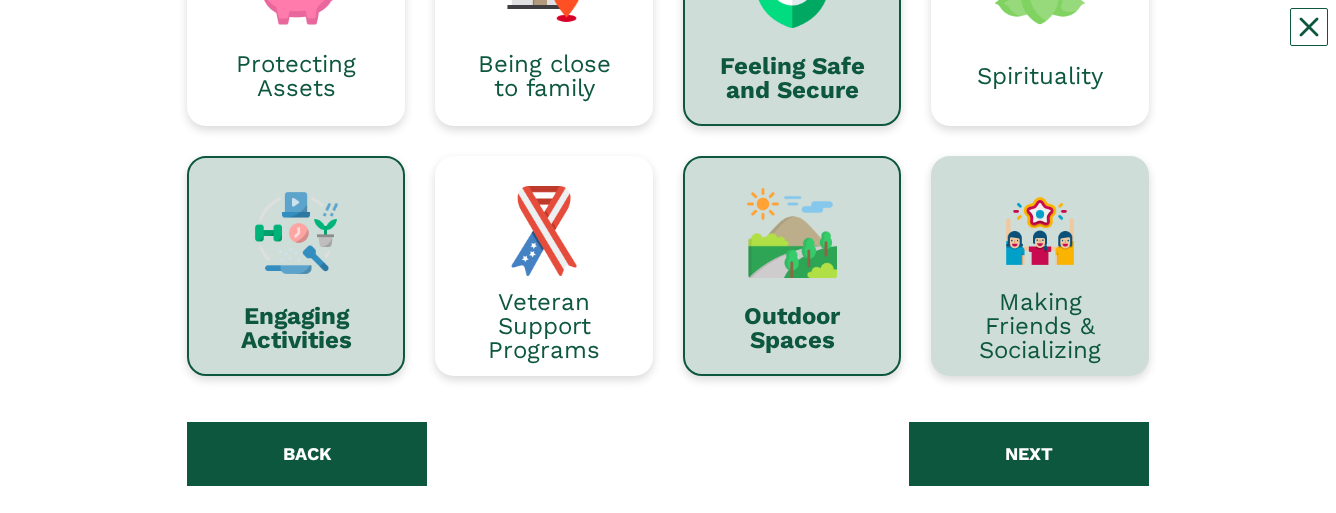 click on "Making Friends & Socializing" at bounding box center (1040, 326) 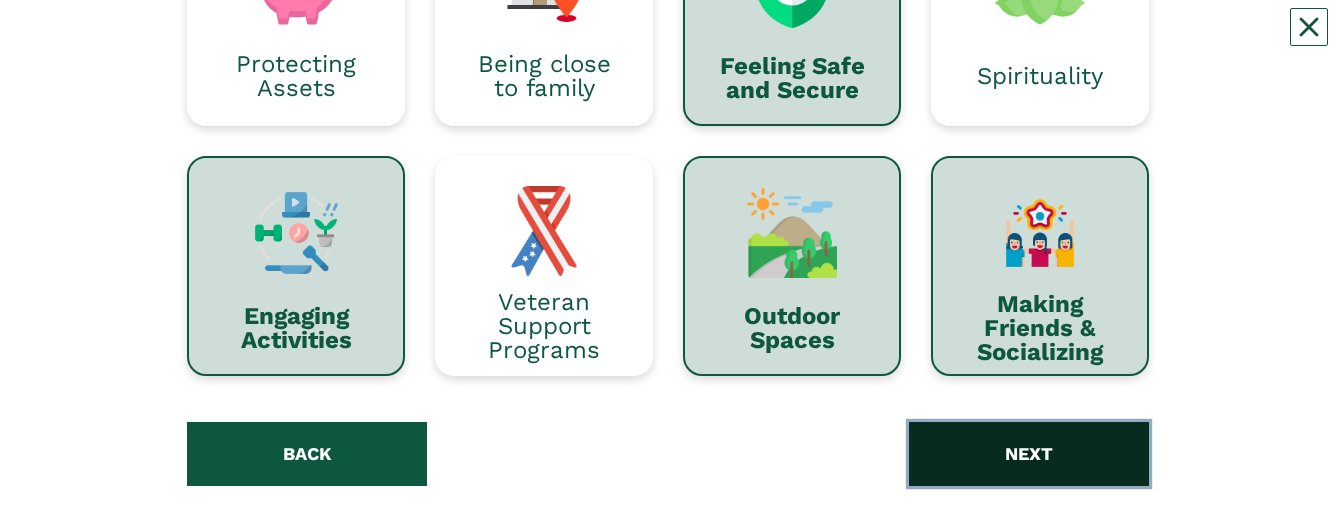 click on "NEXT" at bounding box center [1029, 454] 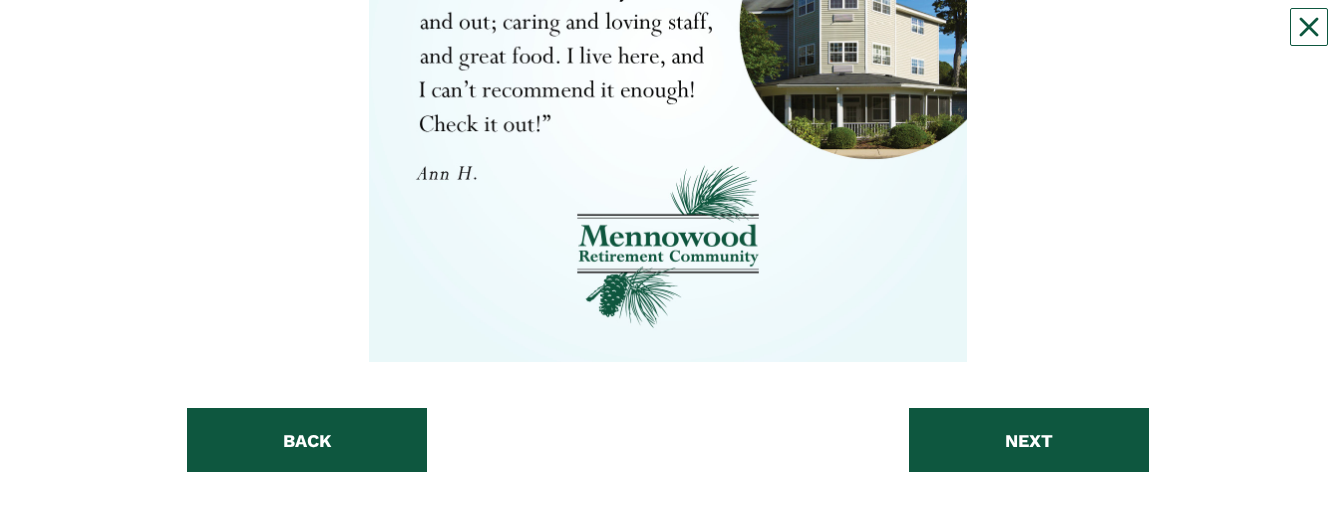 scroll, scrollTop: 786, scrollLeft: 0, axis: vertical 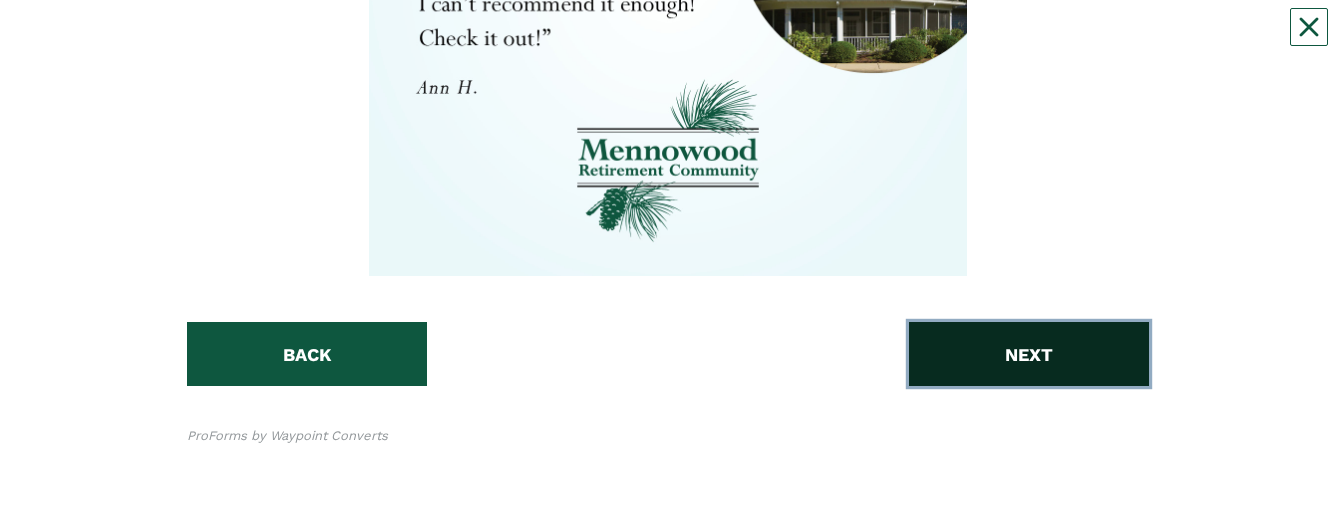 click on "NEXT" at bounding box center [1029, 354] 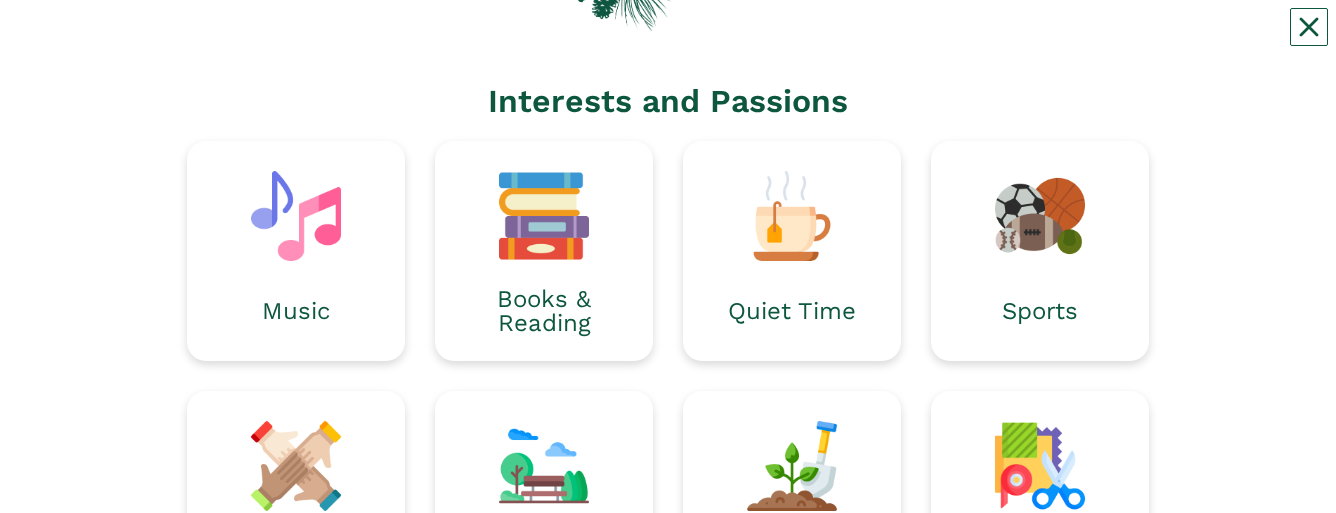 scroll, scrollTop: 300, scrollLeft: 0, axis: vertical 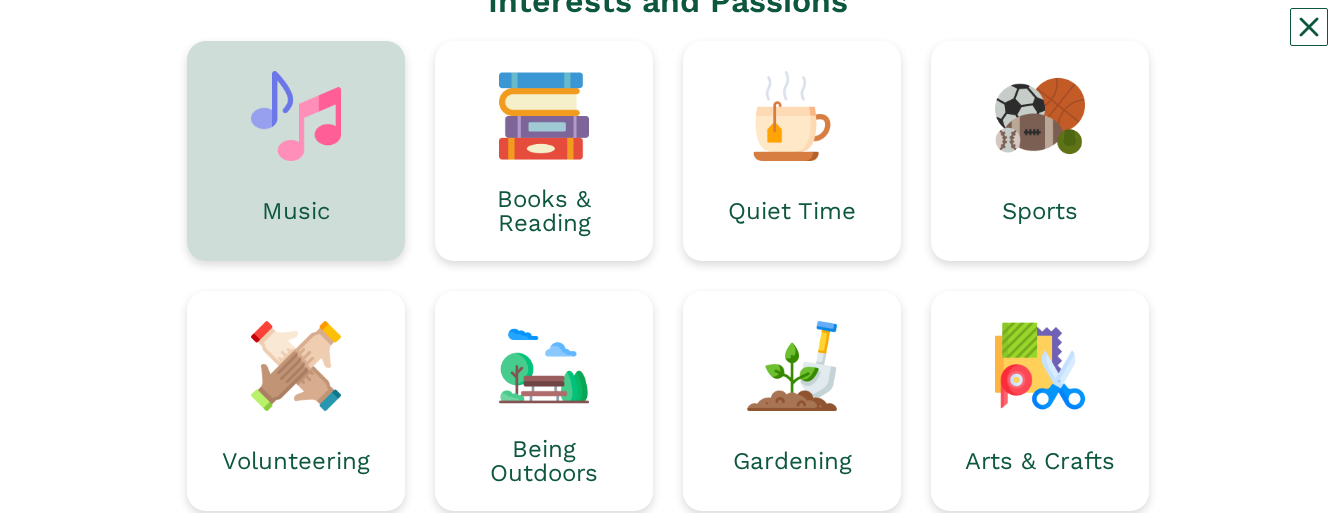 click at bounding box center [296, 116] 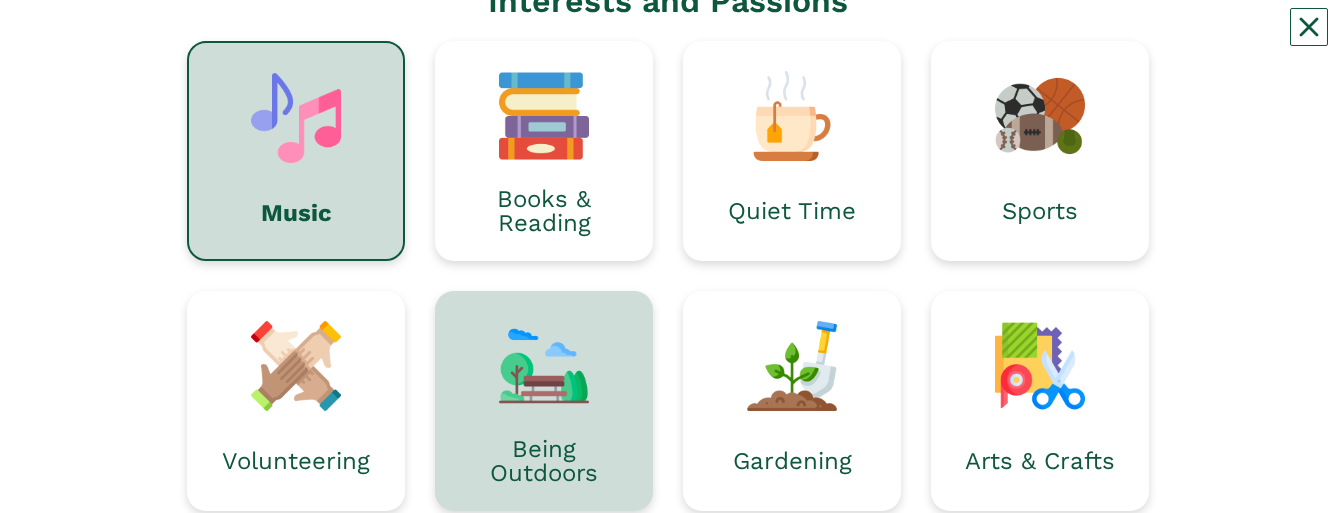 click at bounding box center (544, 366) 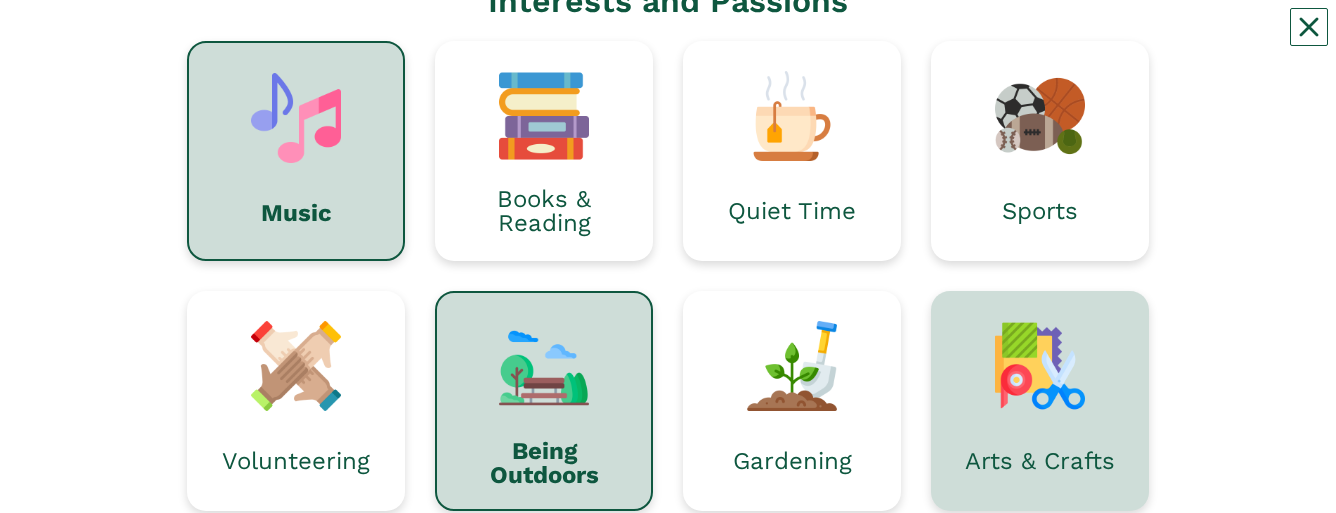 click at bounding box center (1040, 366) 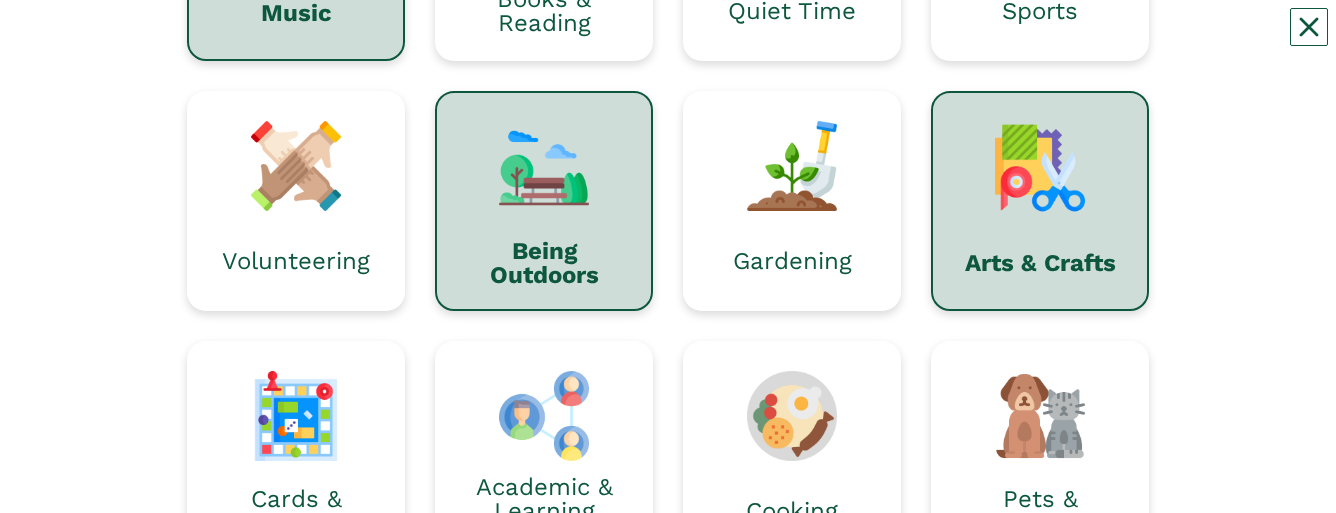 scroll, scrollTop: 600, scrollLeft: 0, axis: vertical 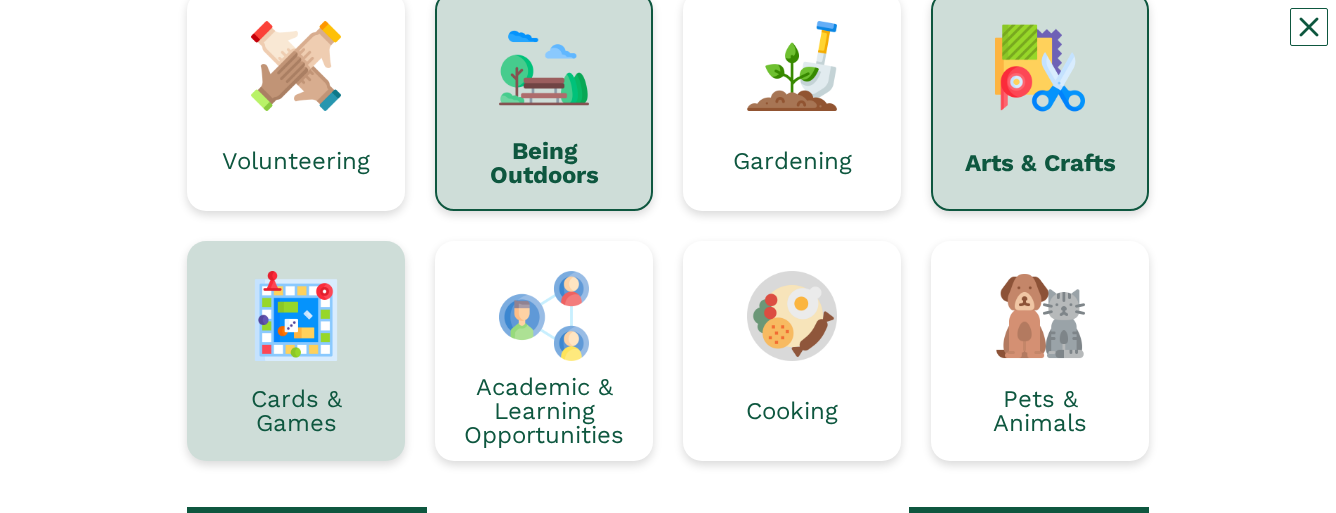 click at bounding box center (296, 316) 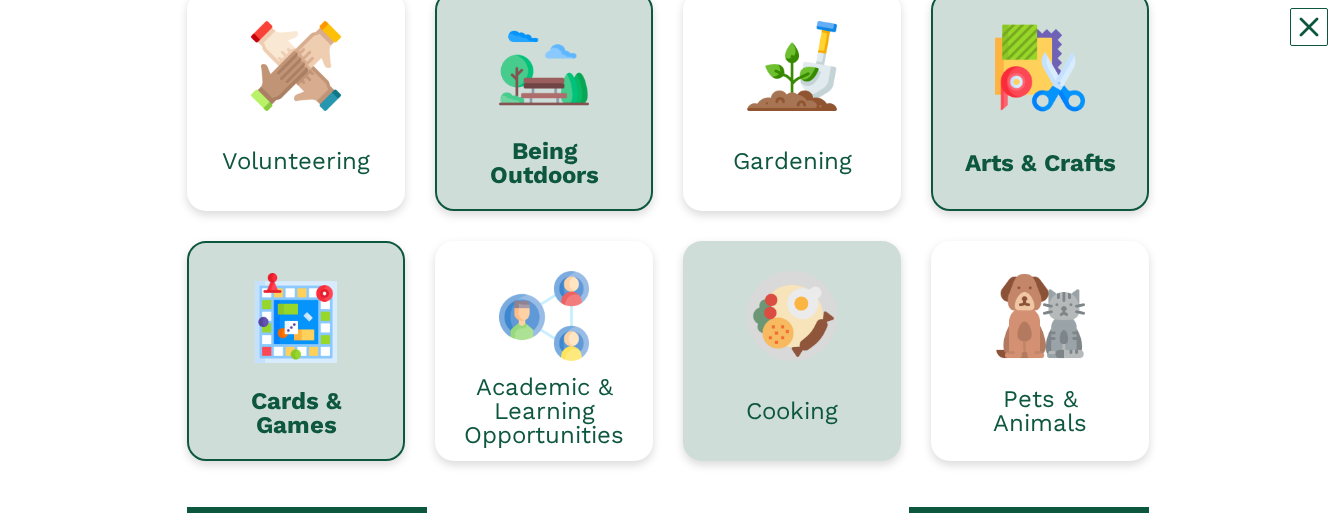 click at bounding box center [792, 316] 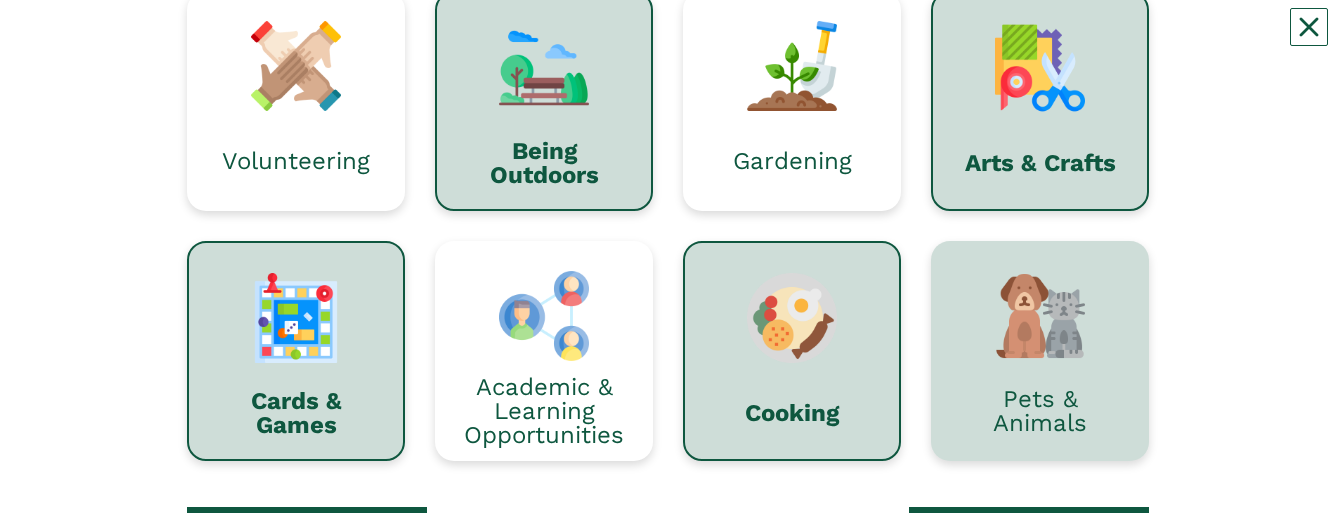 click at bounding box center (1040, 316) 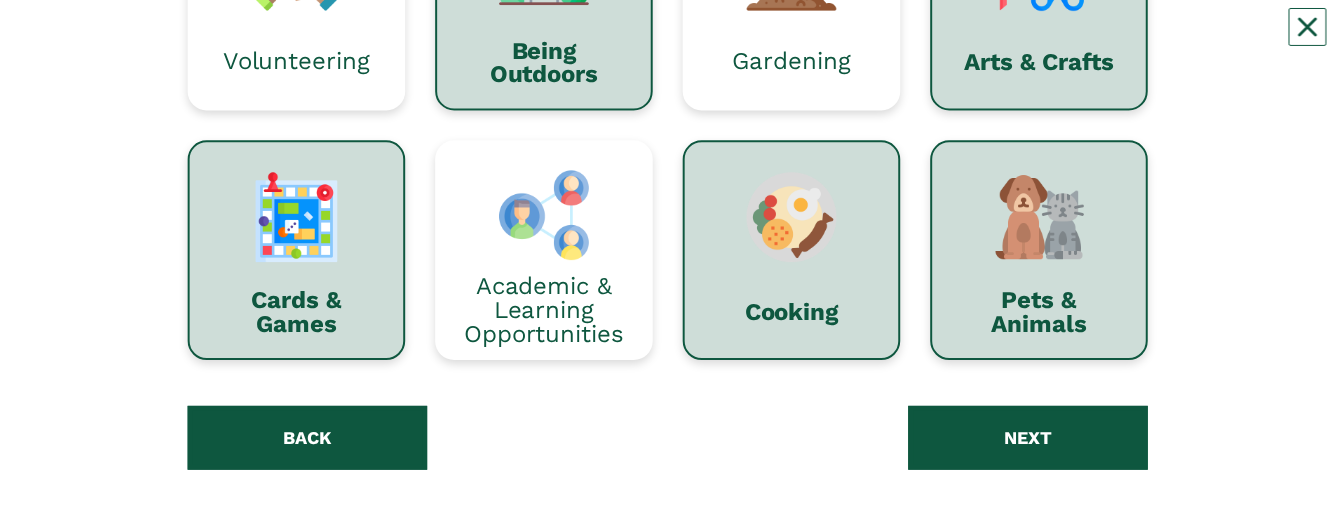 scroll, scrollTop: 785, scrollLeft: 0, axis: vertical 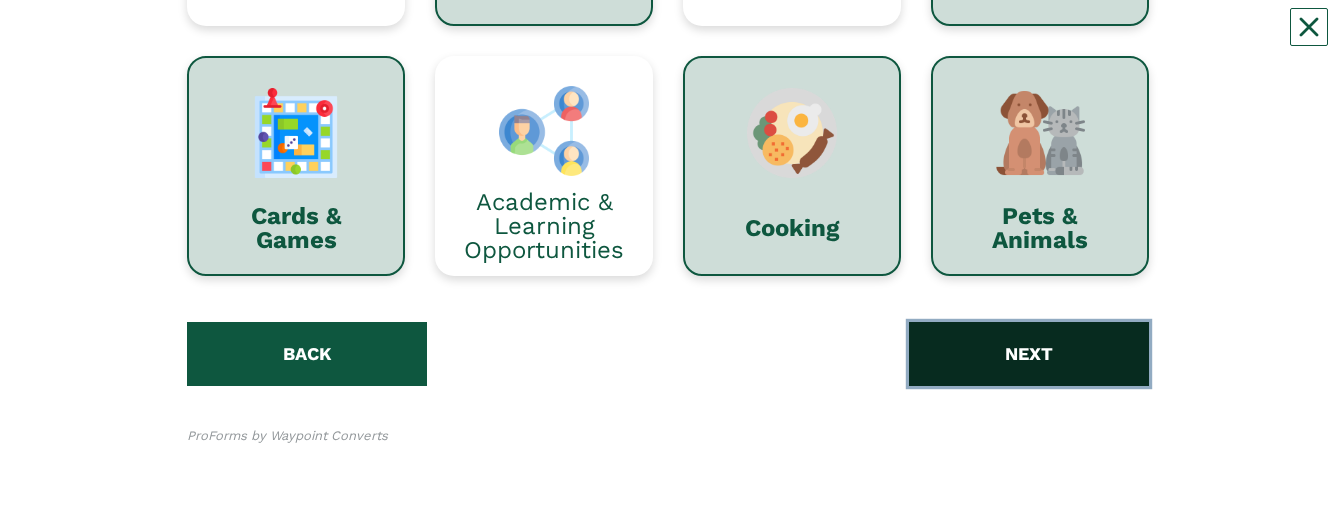 click on "NEXT" at bounding box center [1029, 354] 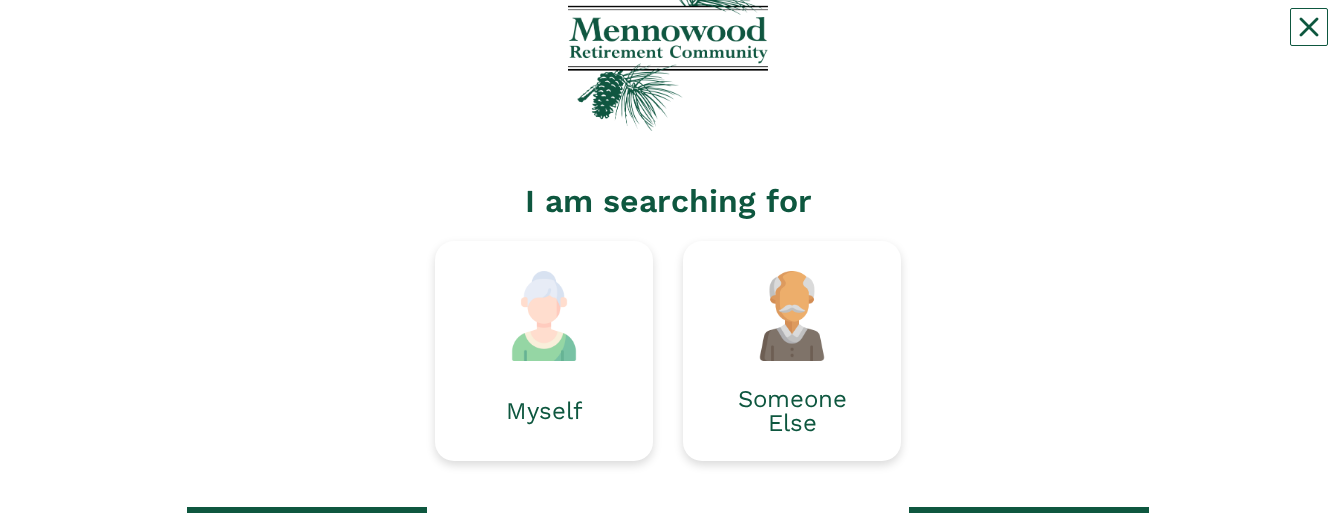 scroll, scrollTop: 200, scrollLeft: 0, axis: vertical 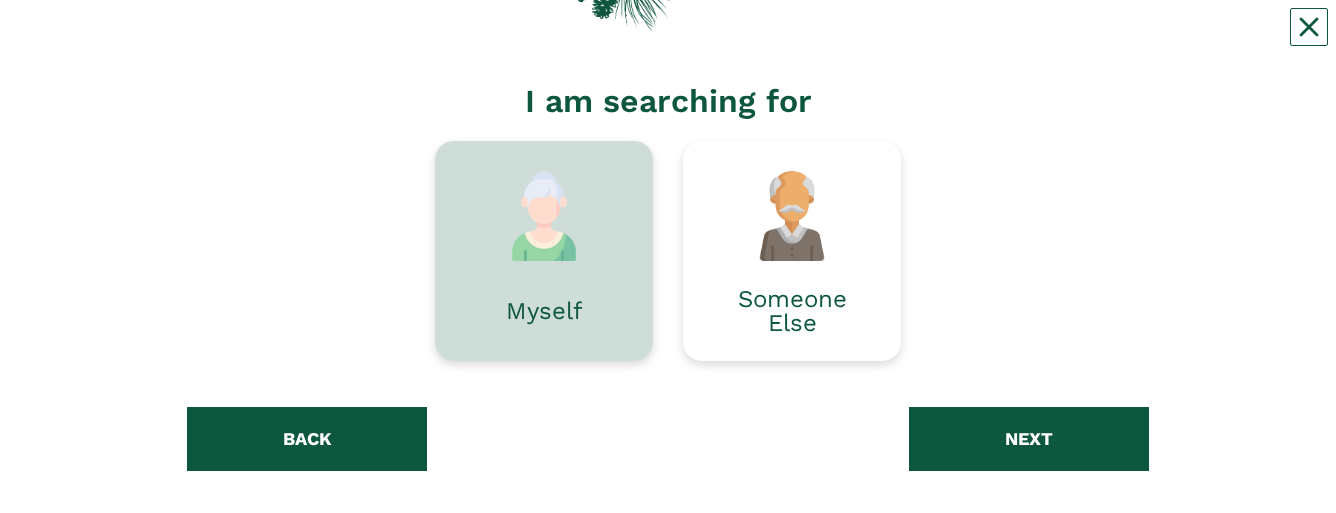 click on "Myself" at bounding box center [544, 311] 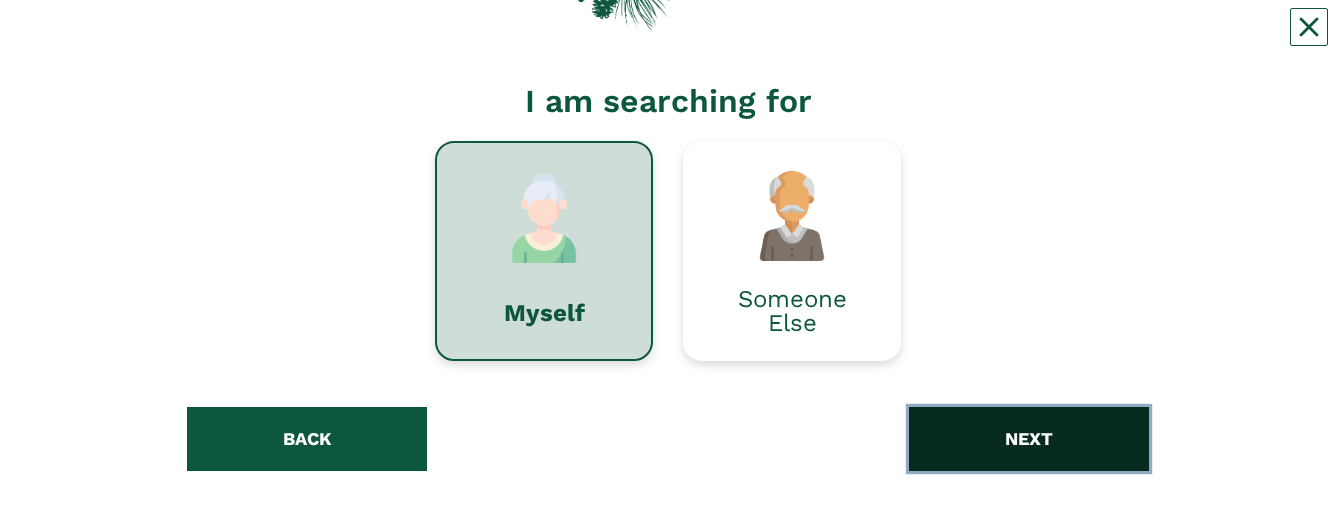 click on "NEXT" at bounding box center (1029, 439) 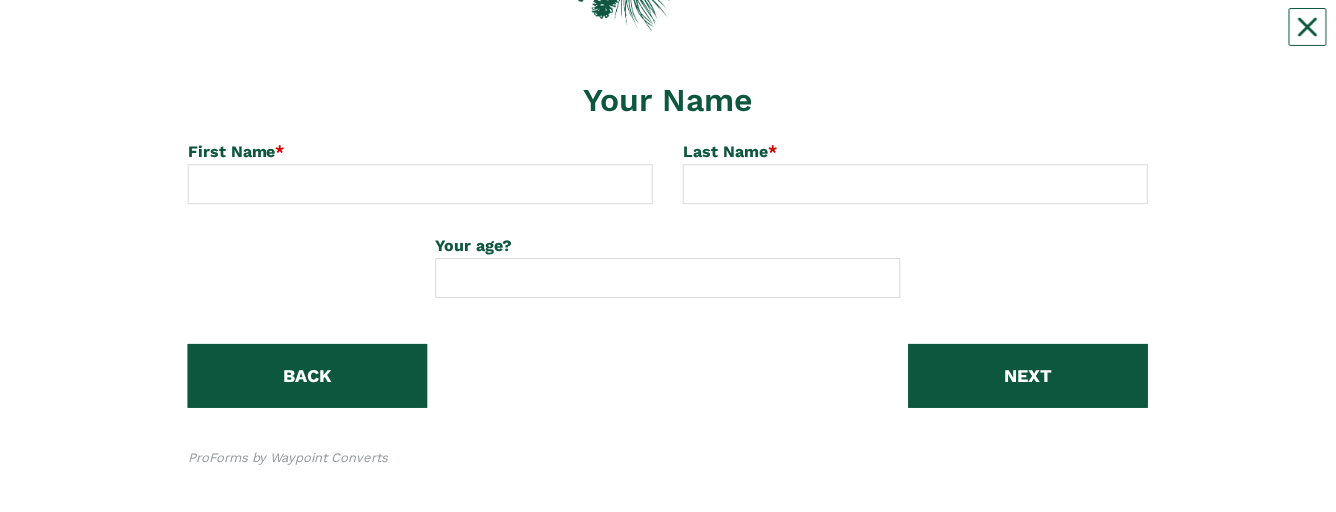scroll, scrollTop: 223, scrollLeft: 0, axis: vertical 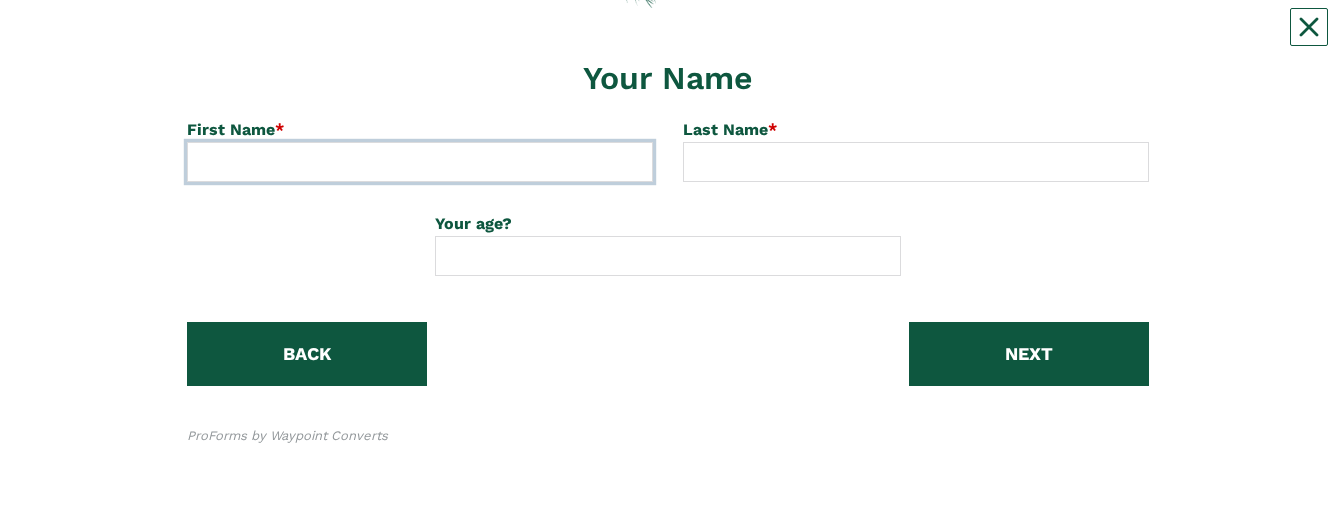 click at bounding box center (420, 162) 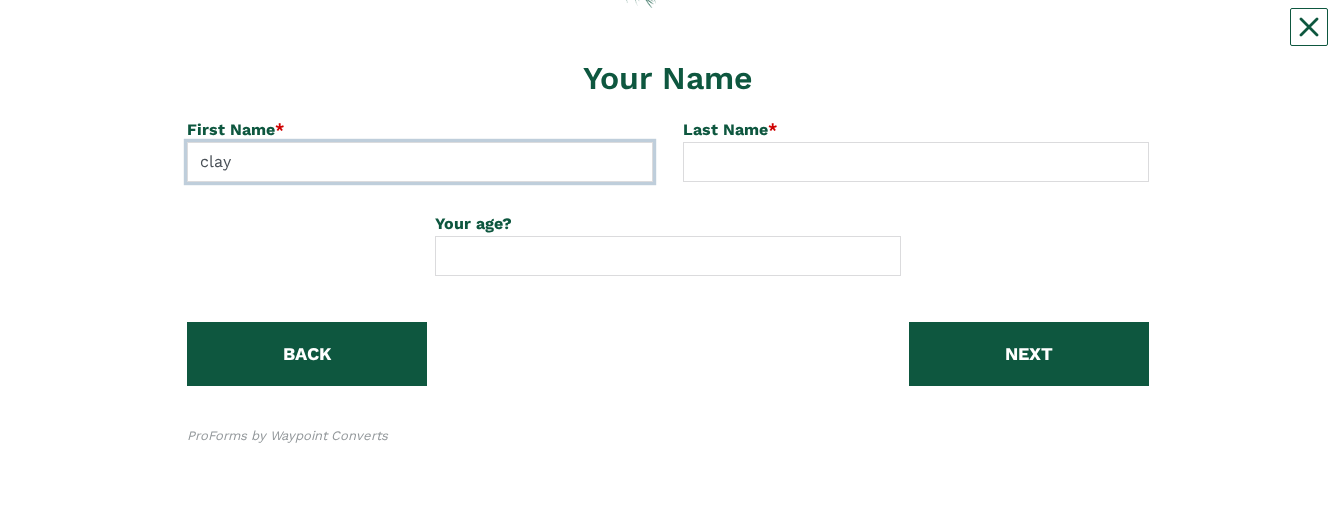 type on "clay" 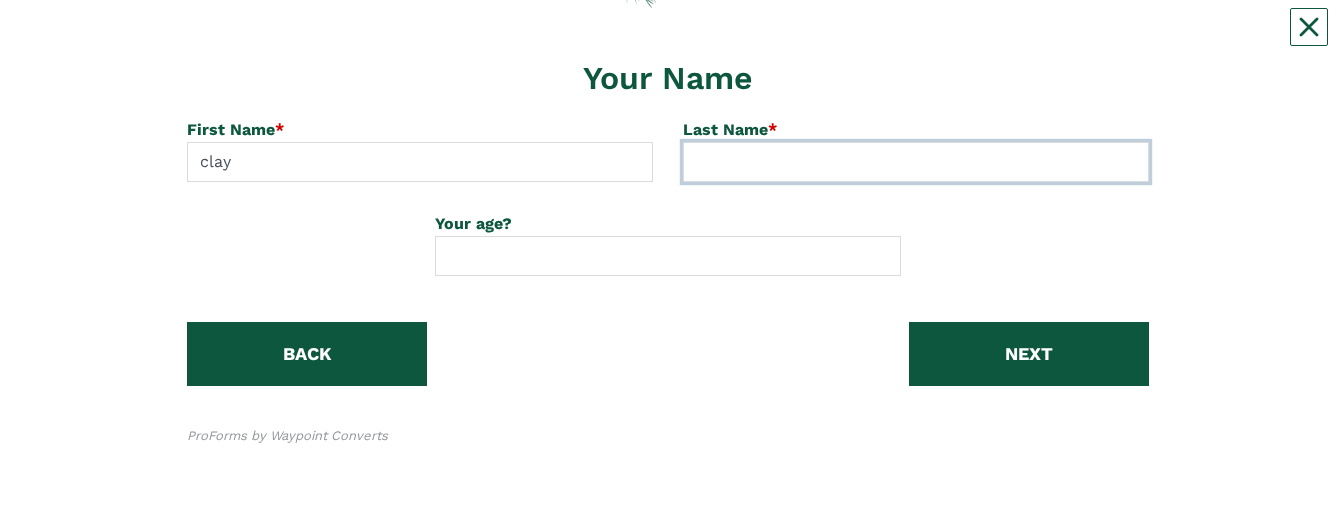 click at bounding box center [916, 162] 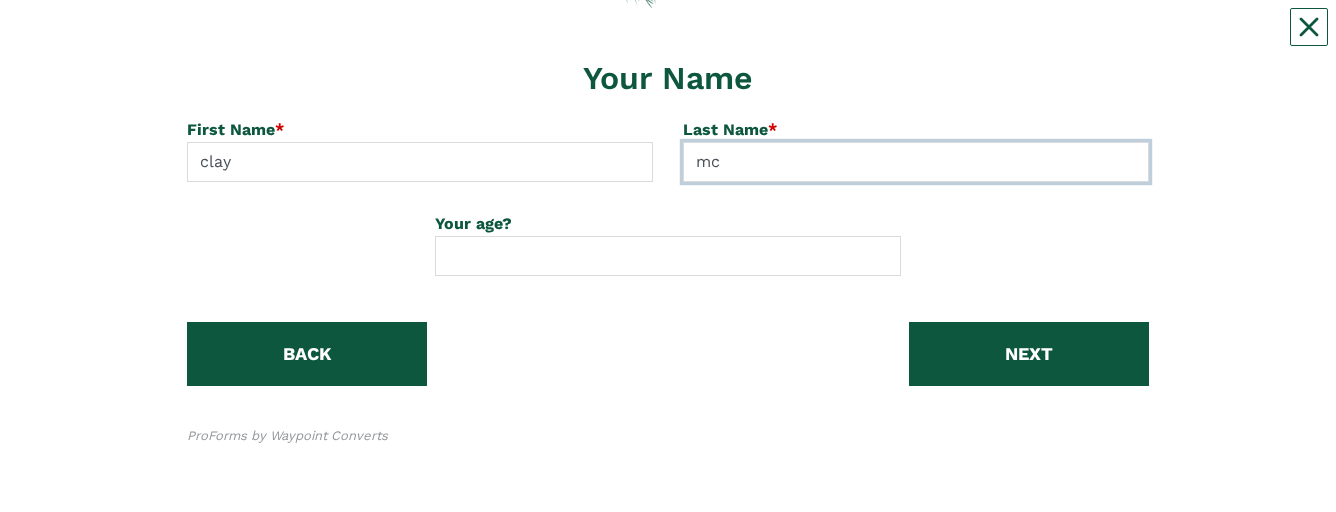 type on "mc" 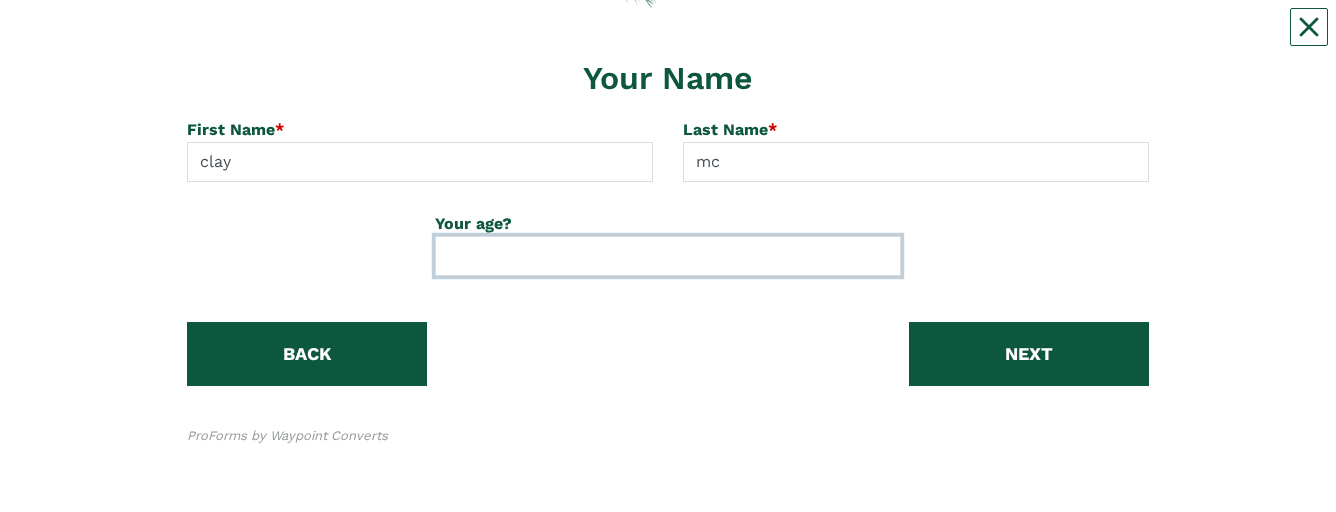 click at bounding box center [668, 256] 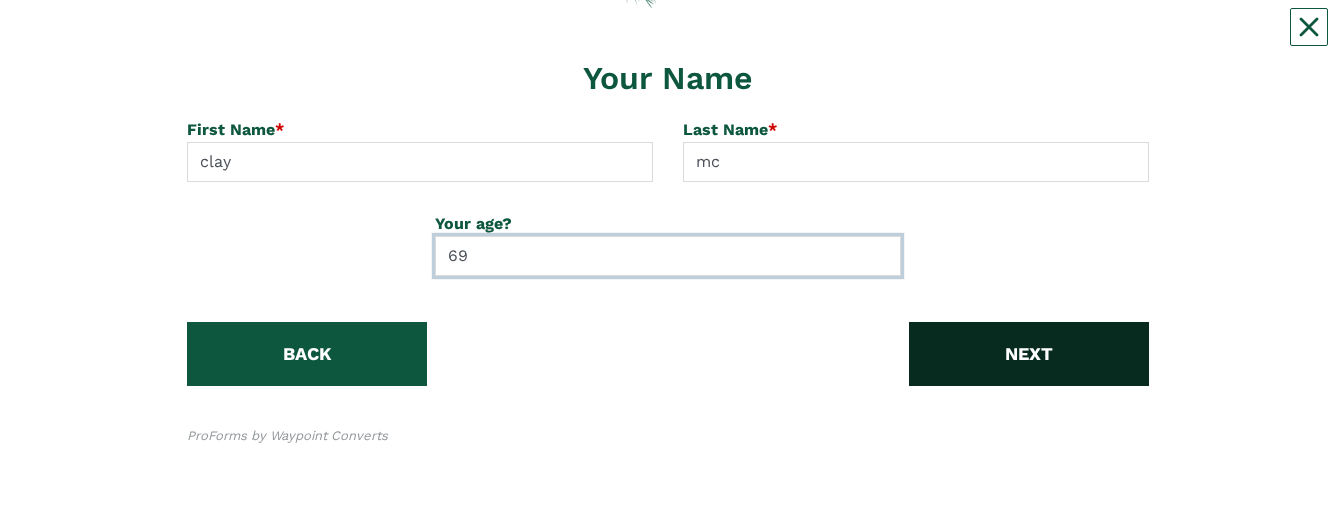 type on "69" 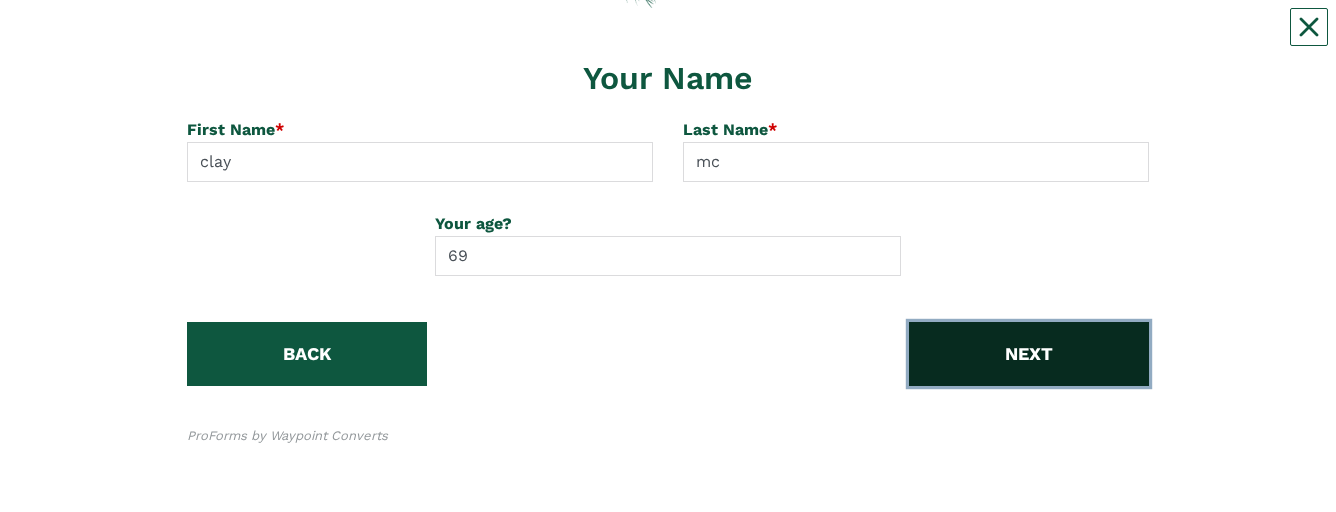click on "NEXT" at bounding box center (1029, 354) 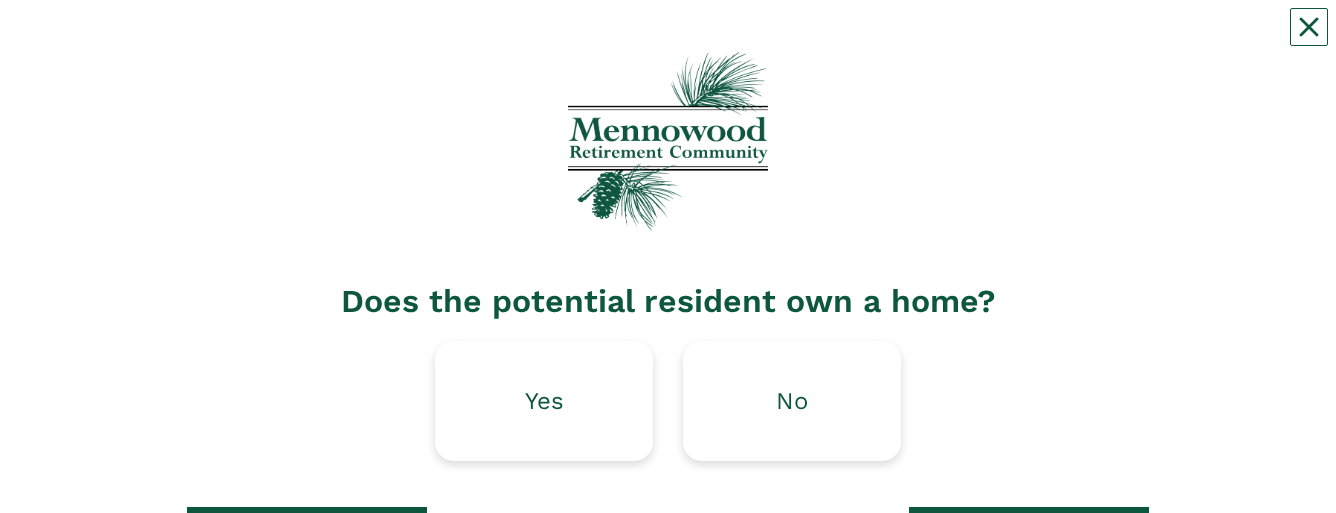 scroll, scrollTop: 100, scrollLeft: 0, axis: vertical 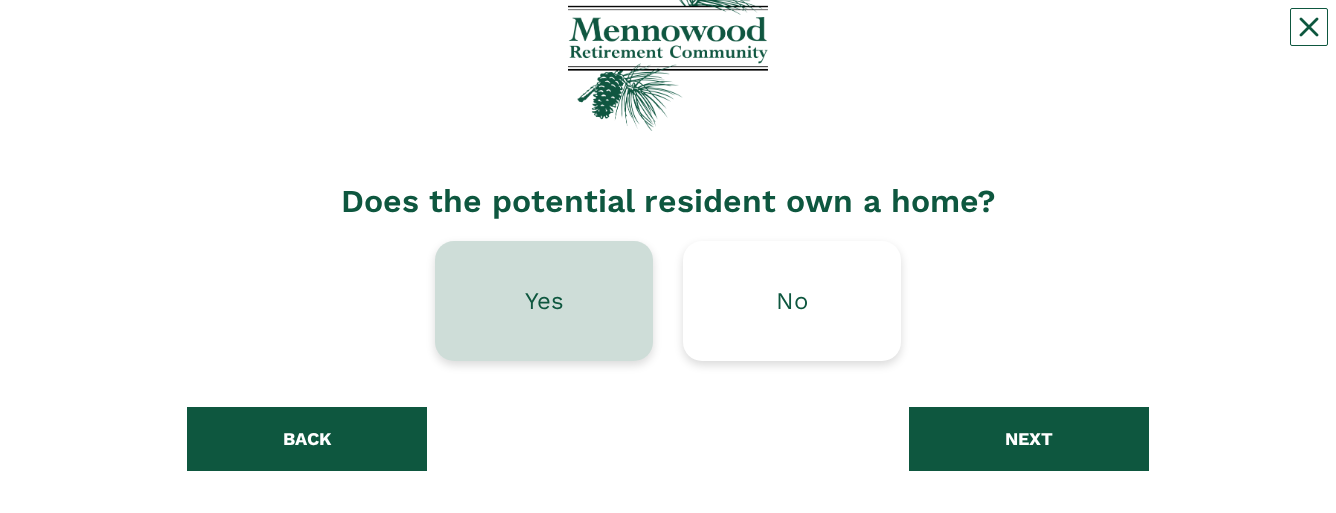 click on "Yes" at bounding box center (544, 301) 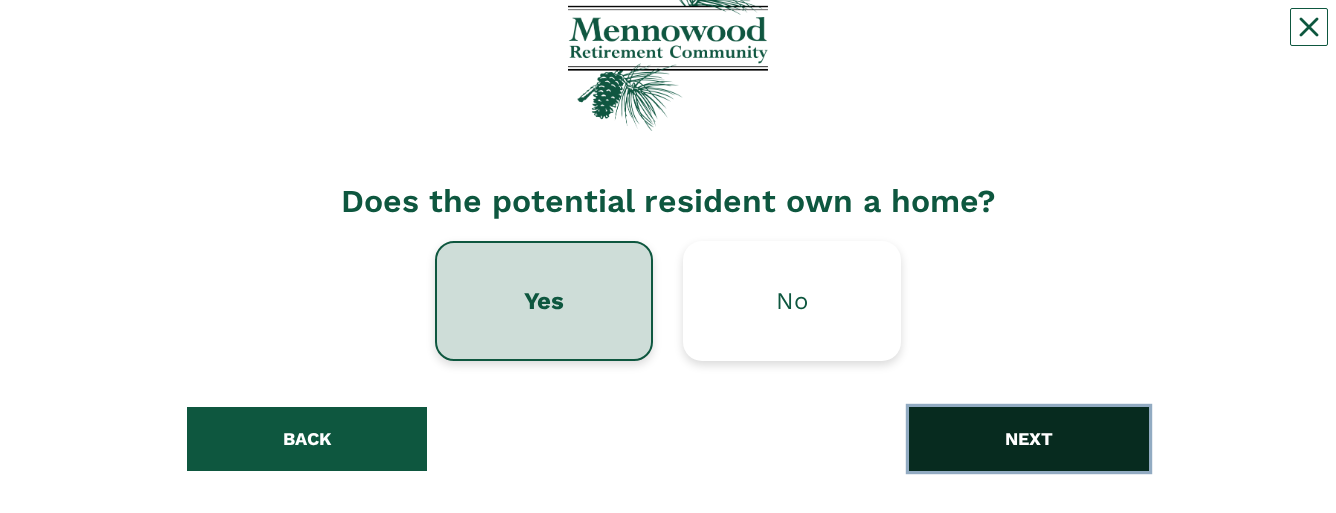 click on "NEXT" at bounding box center [1029, 439] 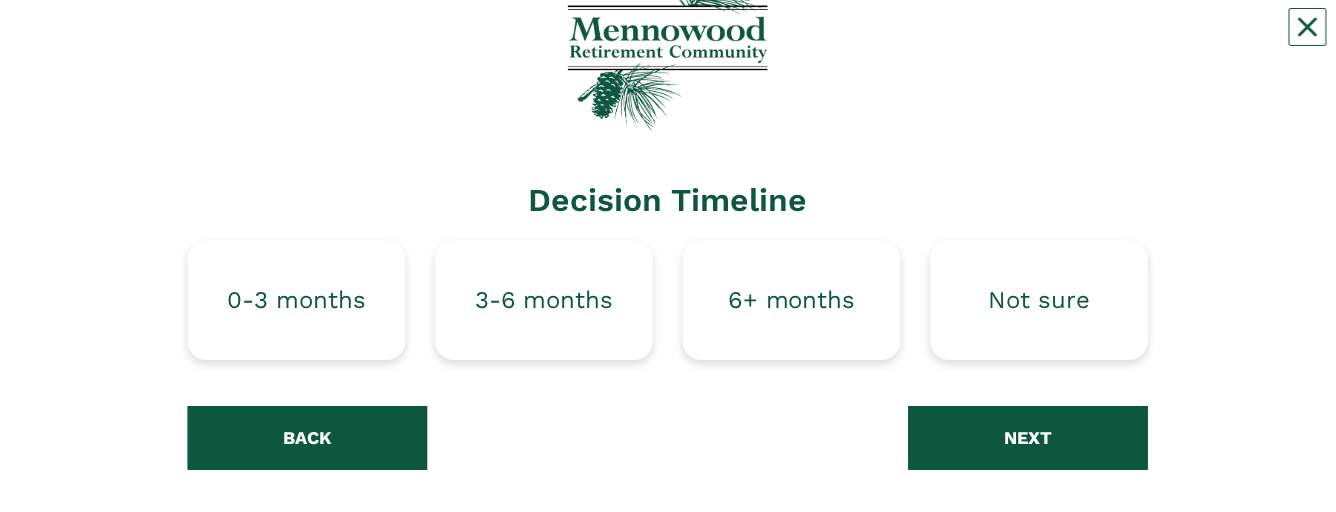 scroll, scrollTop: 185, scrollLeft: 0, axis: vertical 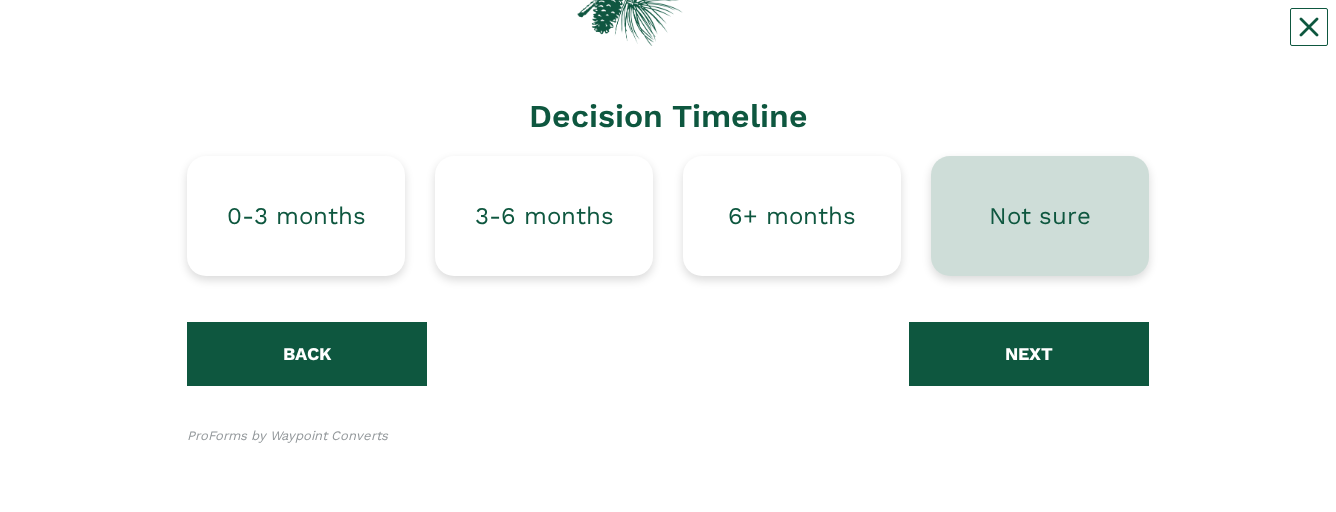 click on "Not sure" at bounding box center (1040, 216) 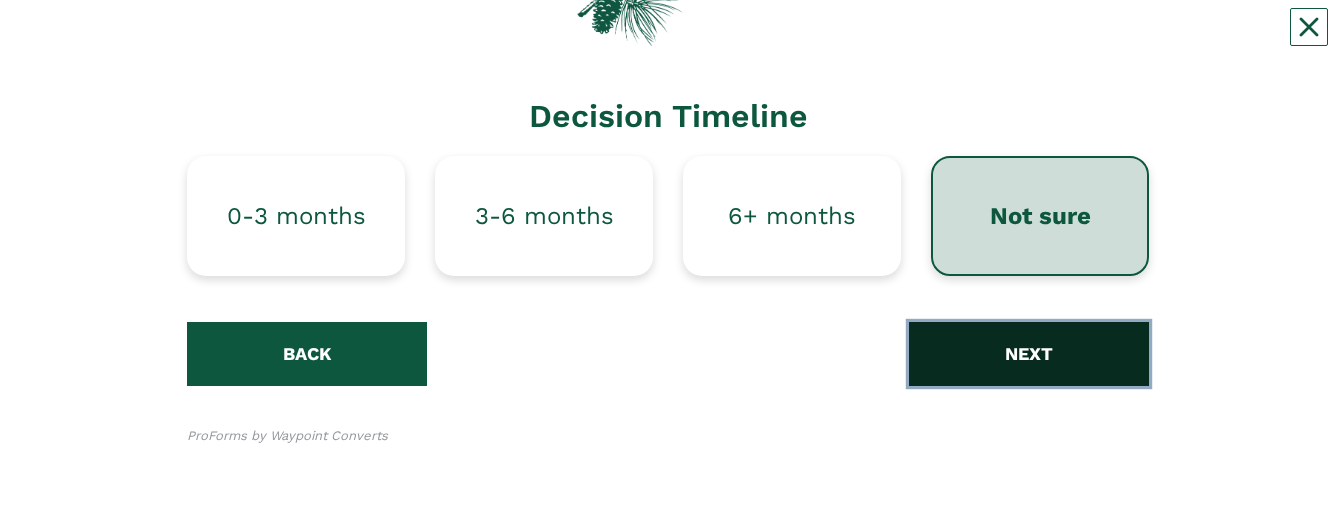 click on "NEXT" at bounding box center (1029, 354) 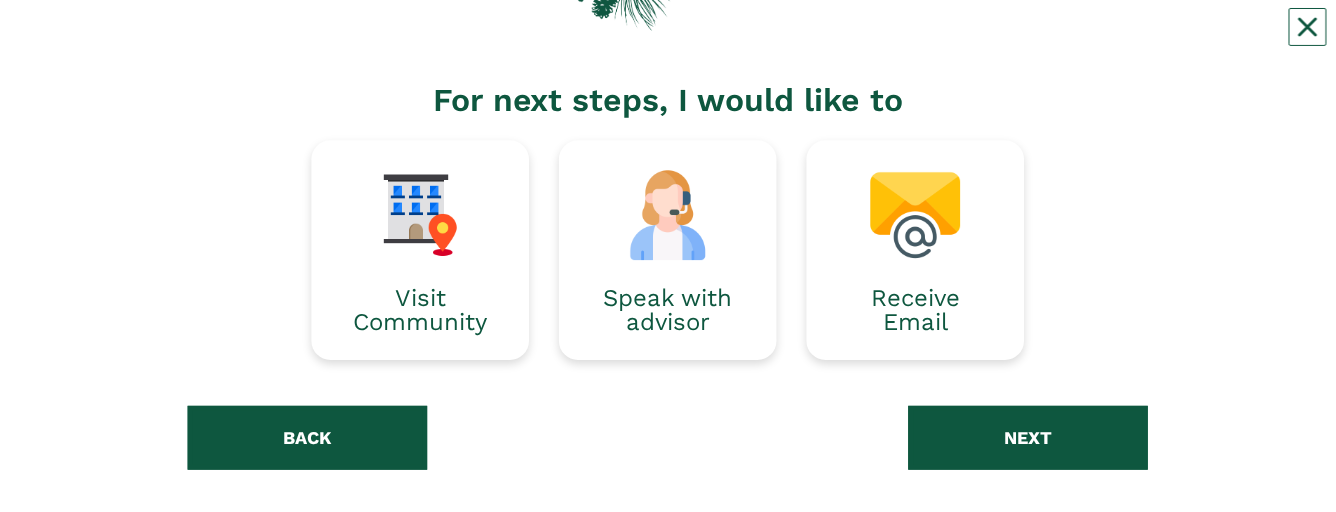 scroll, scrollTop: 285, scrollLeft: 0, axis: vertical 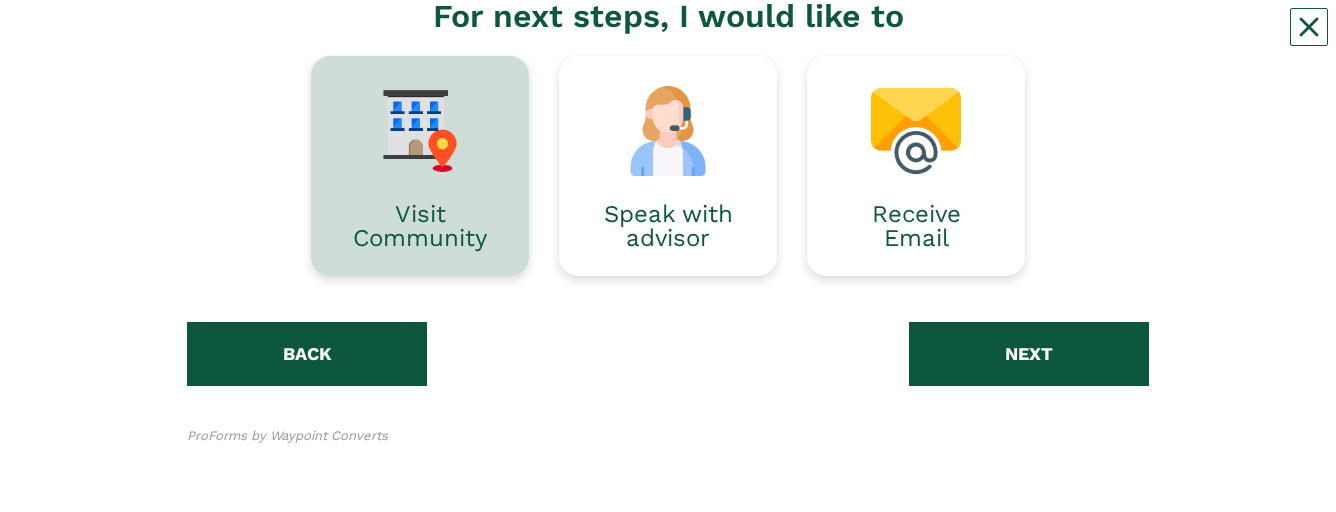 click on "Visit Community" at bounding box center [420, 226] 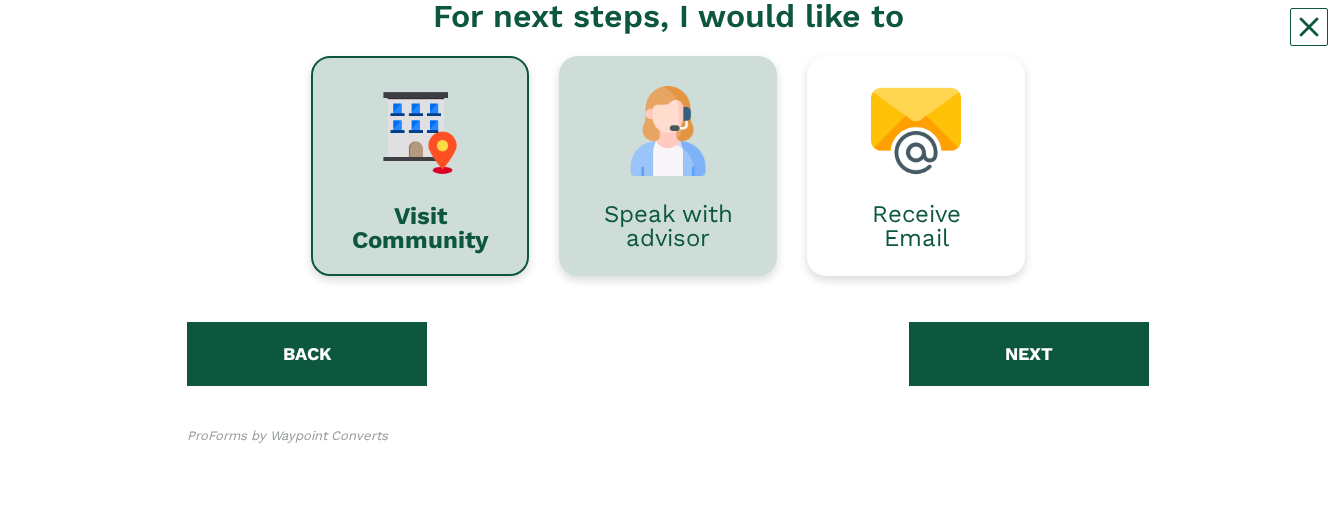click on "Speak with advisor" at bounding box center (668, 226) 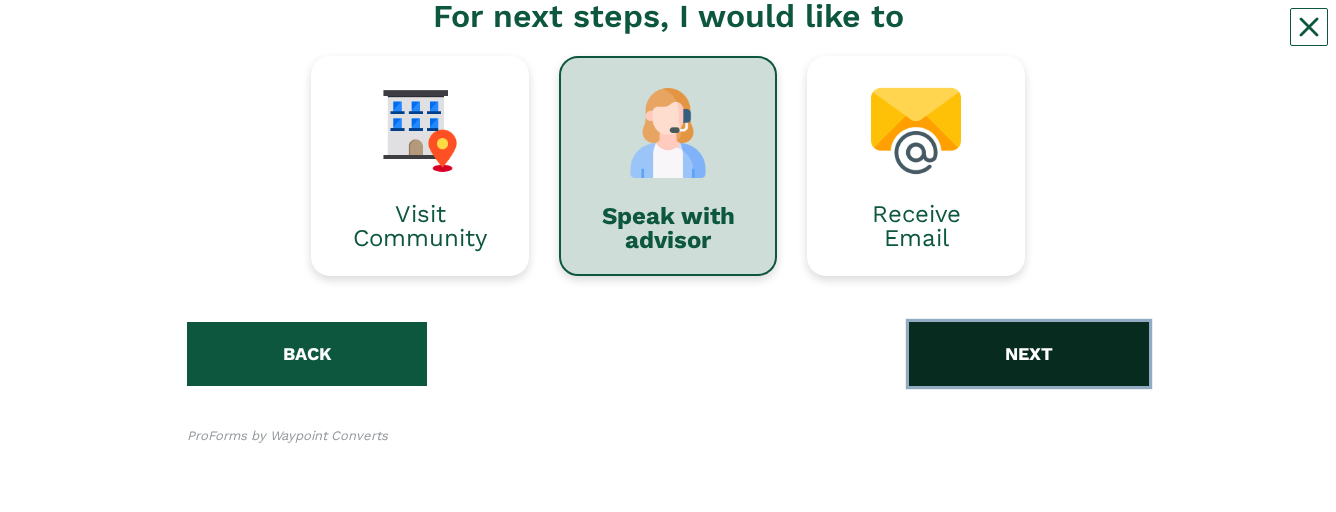 click on "NEXT" at bounding box center [1029, 354] 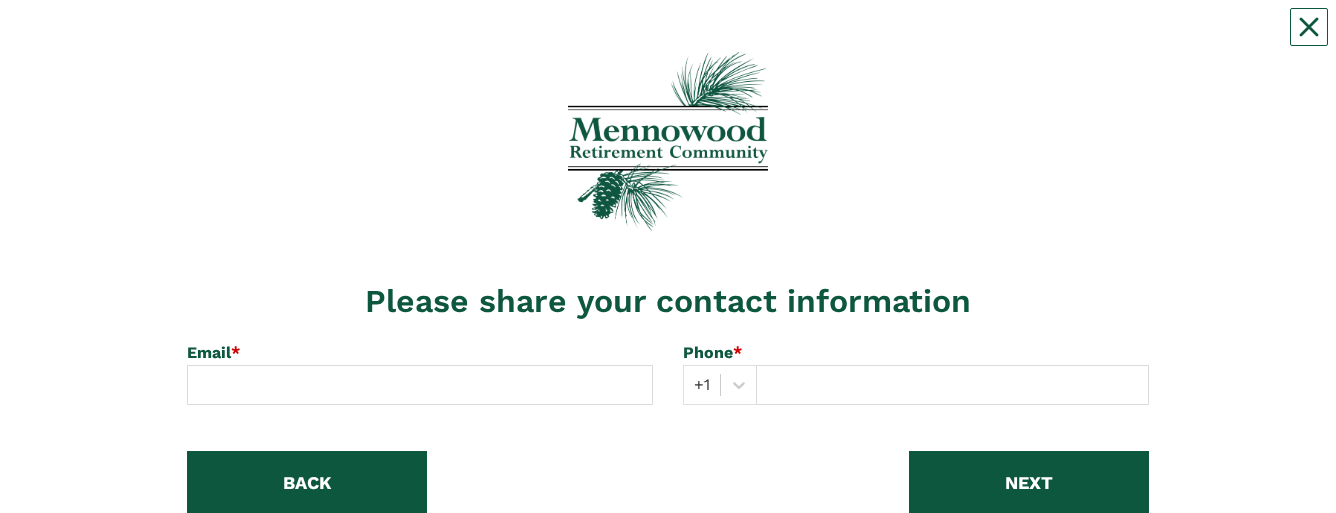 scroll, scrollTop: 129, scrollLeft: 0, axis: vertical 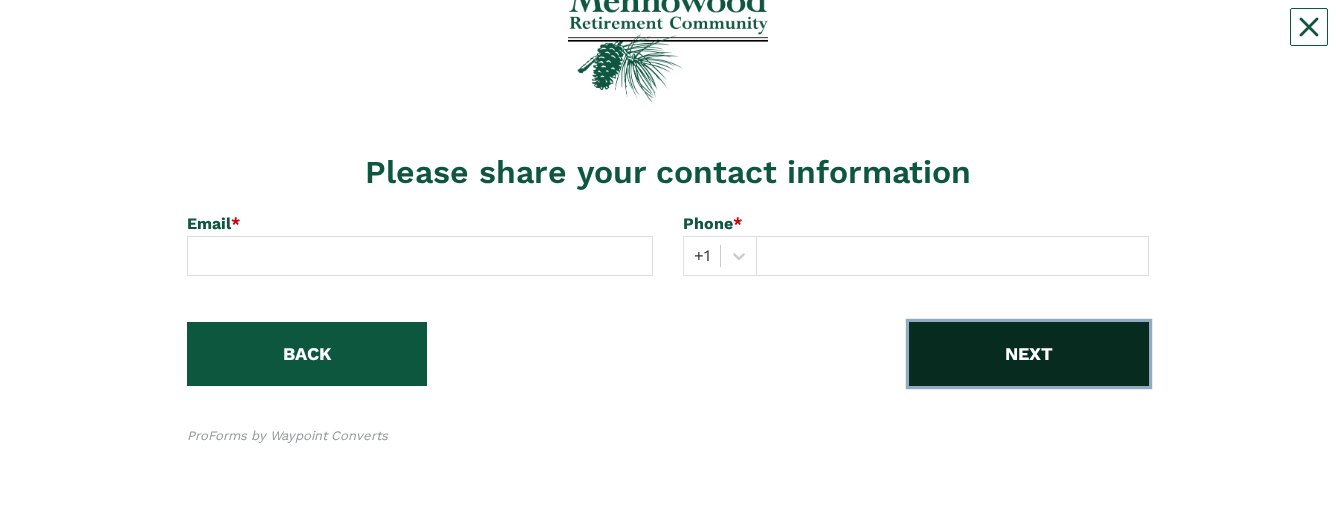 click on "NEXT" at bounding box center [1029, 354] 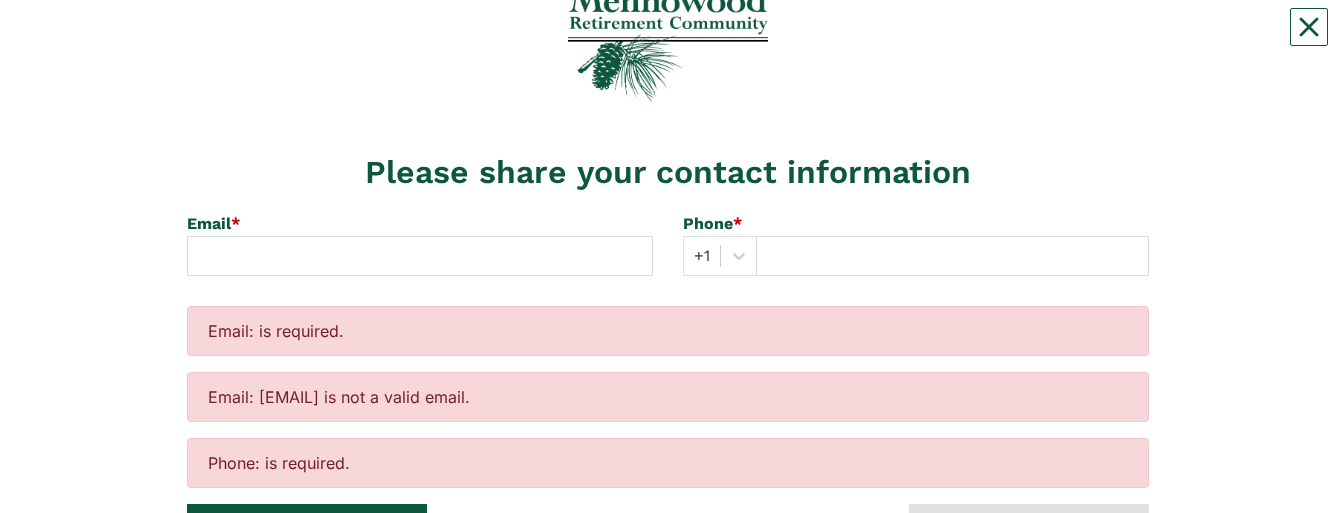 scroll, scrollTop: 229, scrollLeft: 0, axis: vertical 